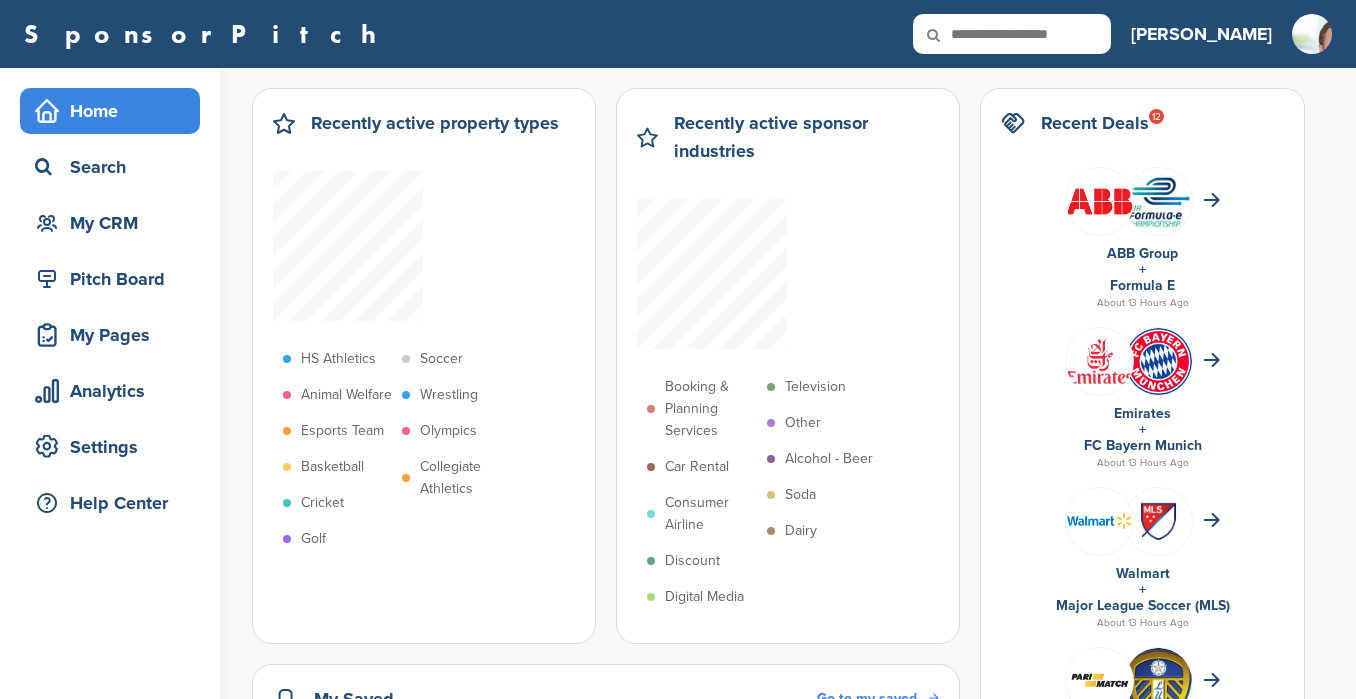 scroll, scrollTop: 0, scrollLeft: 0, axis: both 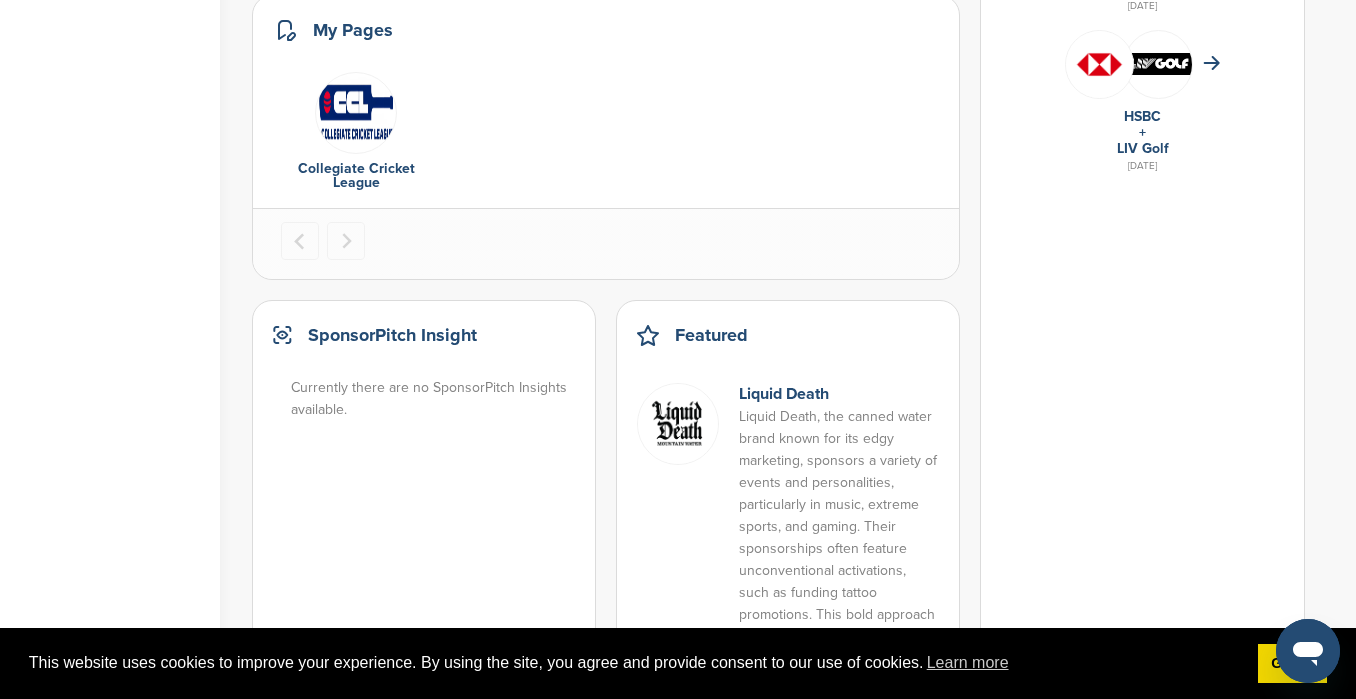 click on "Collegiate Cricket League" at bounding box center [356, 175] 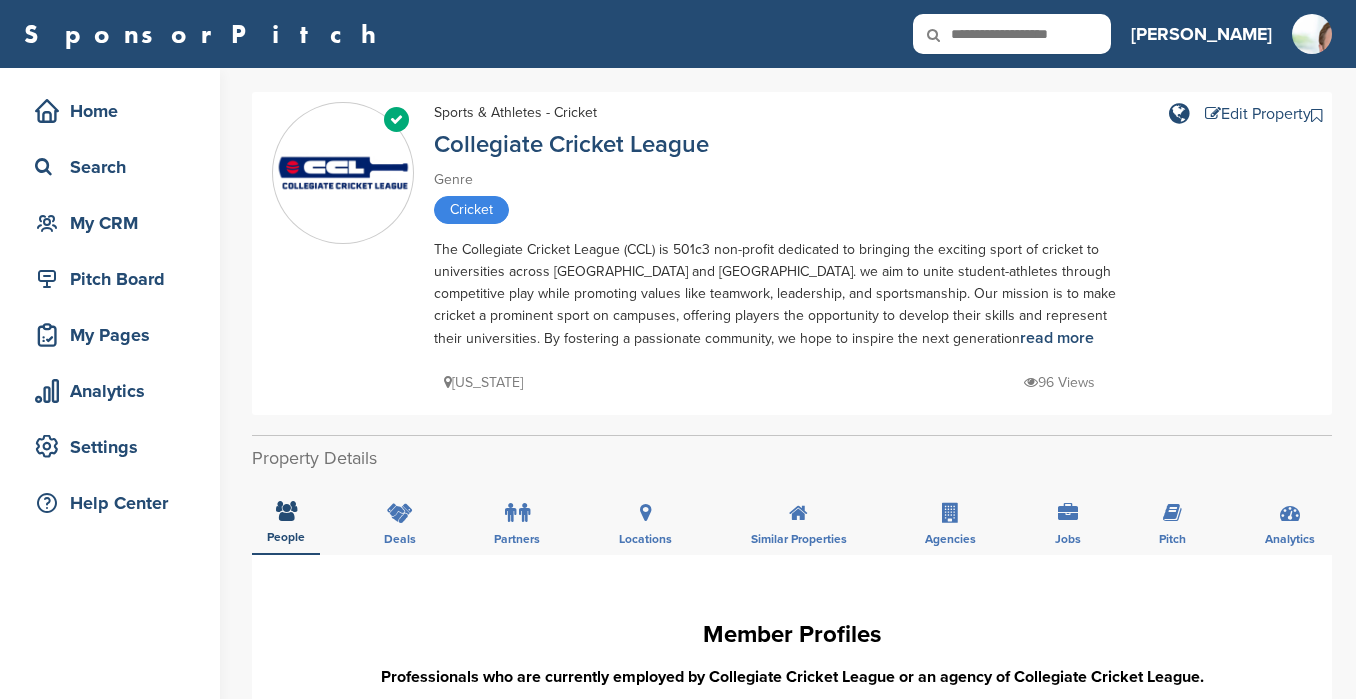 scroll, scrollTop: 0, scrollLeft: 0, axis: both 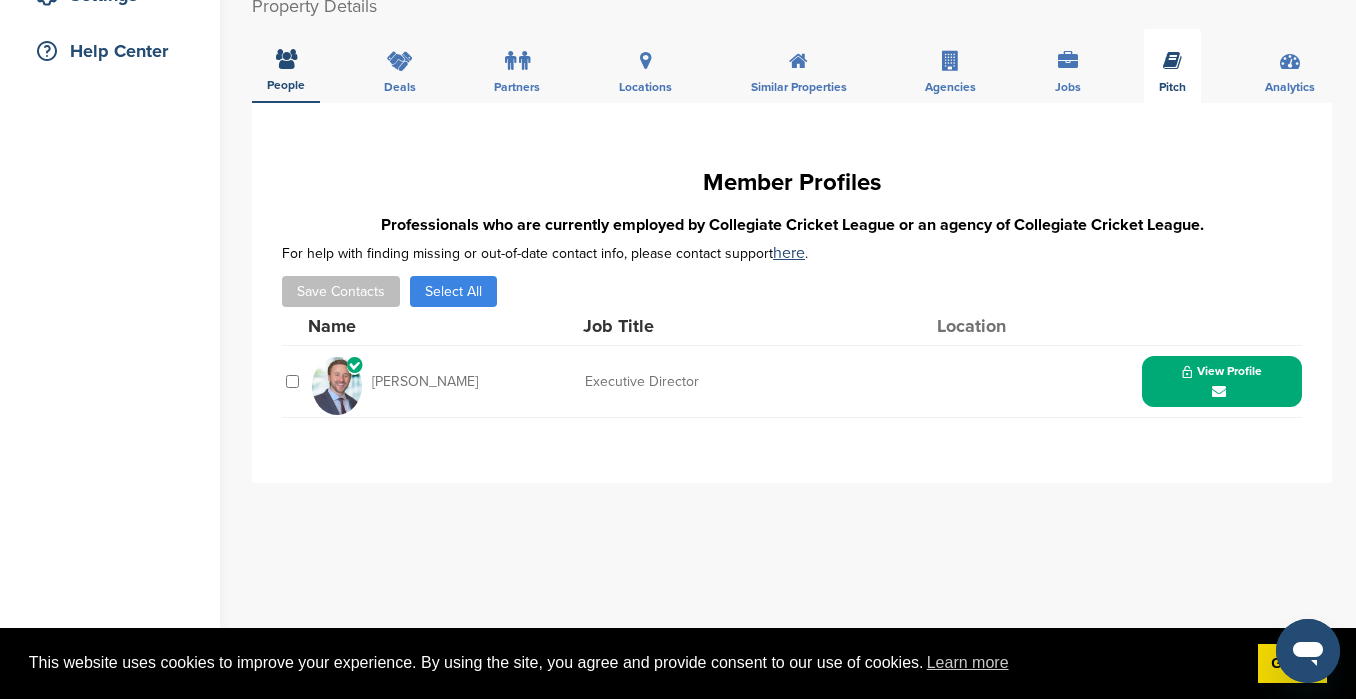 click at bounding box center (1172, 61) 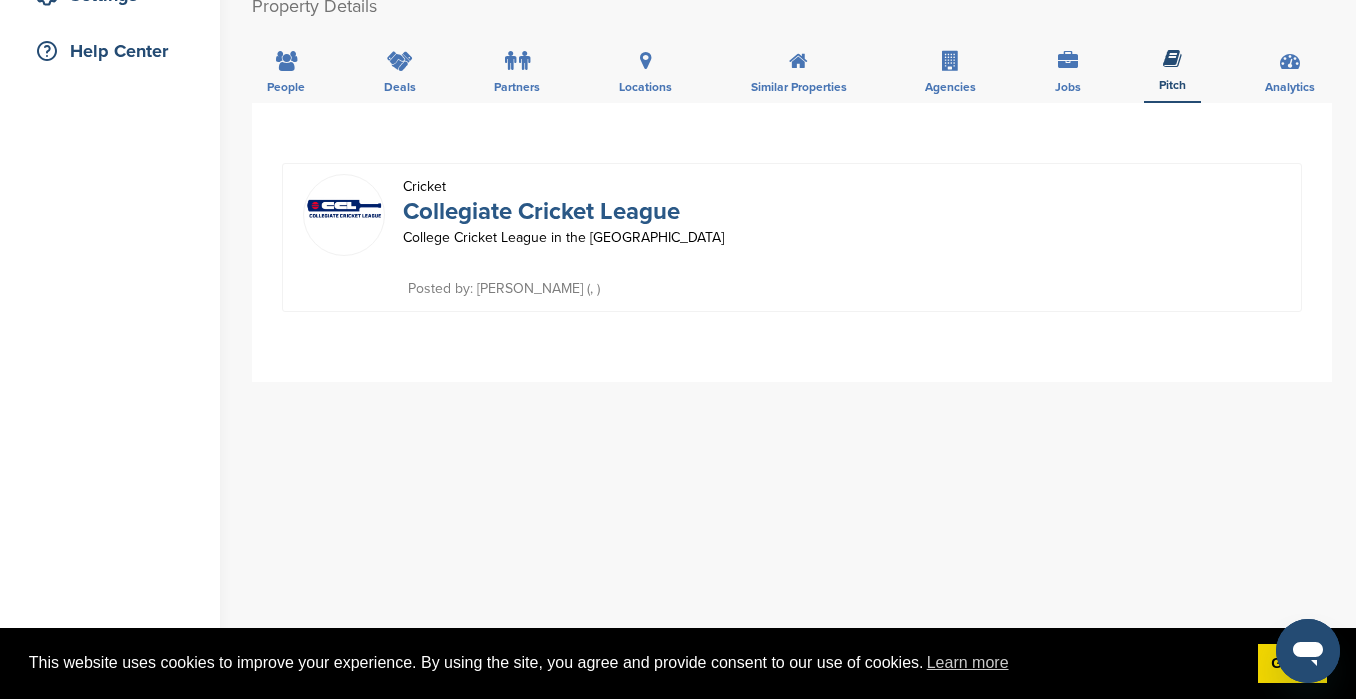 click on "Collegiate Cricket League" at bounding box center (541, 211) 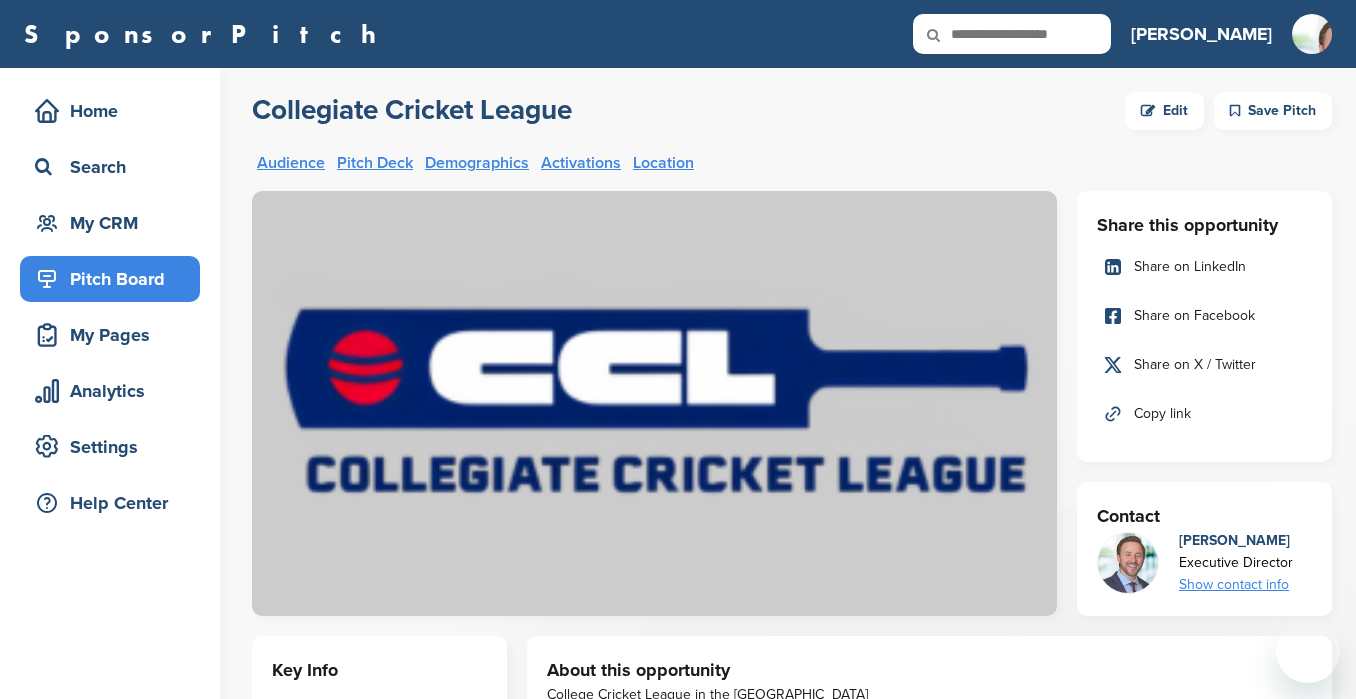 scroll, scrollTop: 0, scrollLeft: 0, axis: both 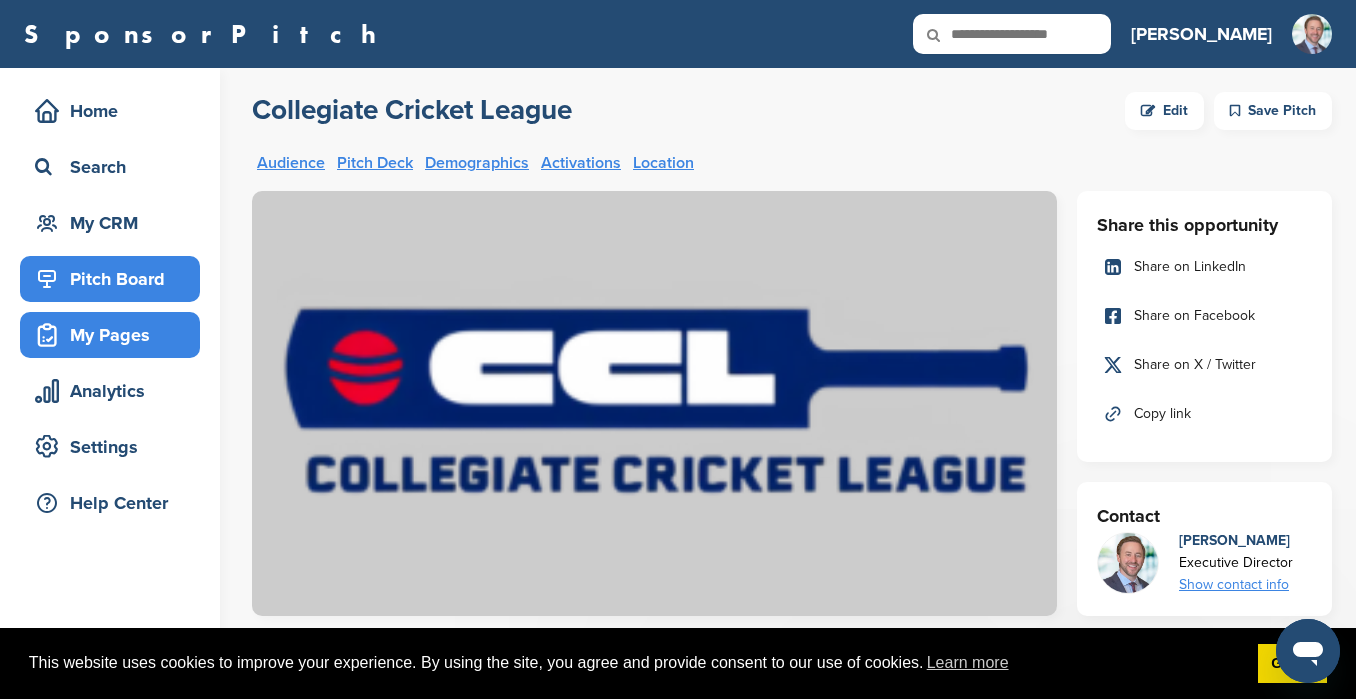 click on "My Pages" at bounding box center [115, 335] 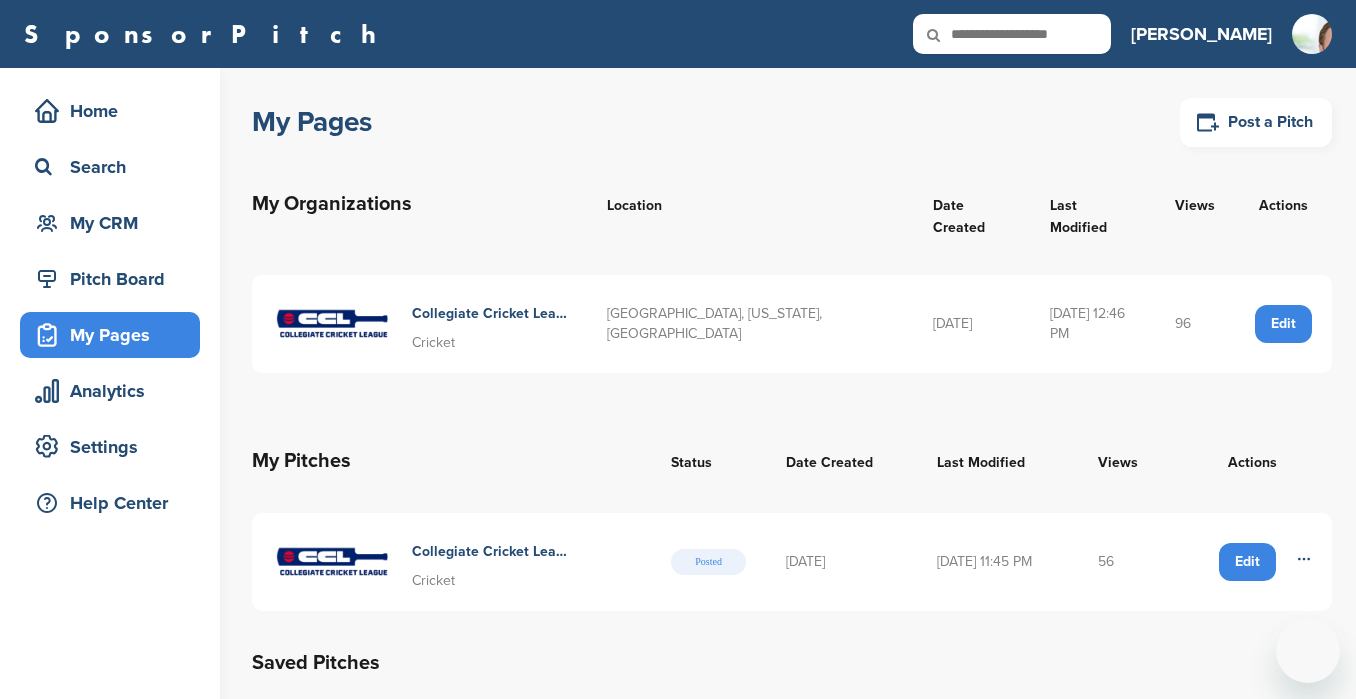 scroll, scrollTop: 0, scrollLeft: 0, axis: both 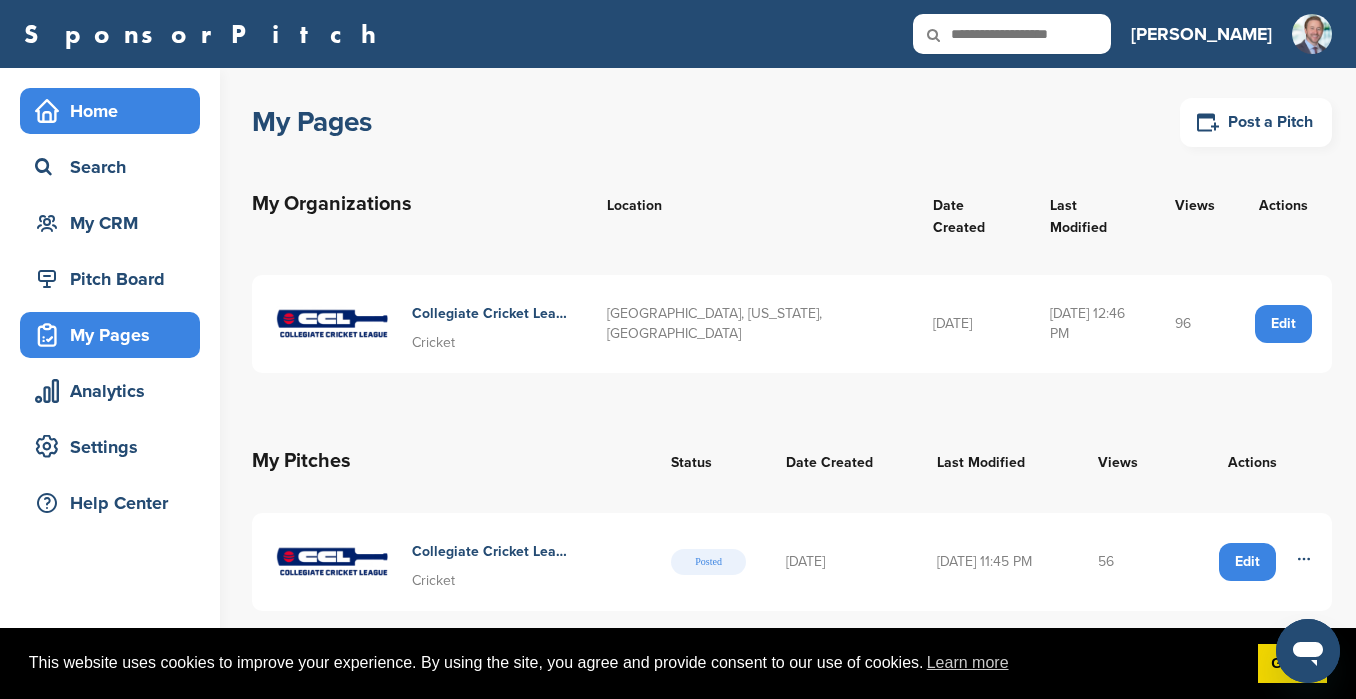 click on "Home" at bounding box center [115, 111] 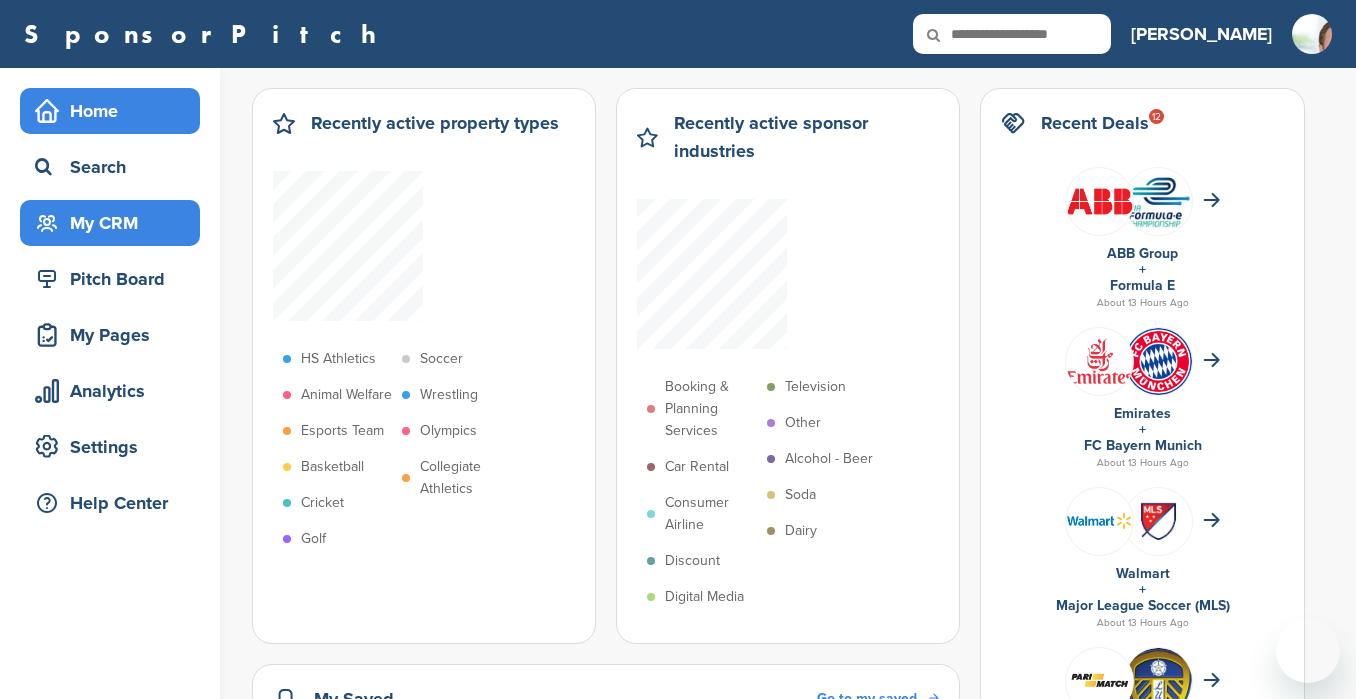 scroll, scrollTop: 0, scrollLeft: 0, axis: both 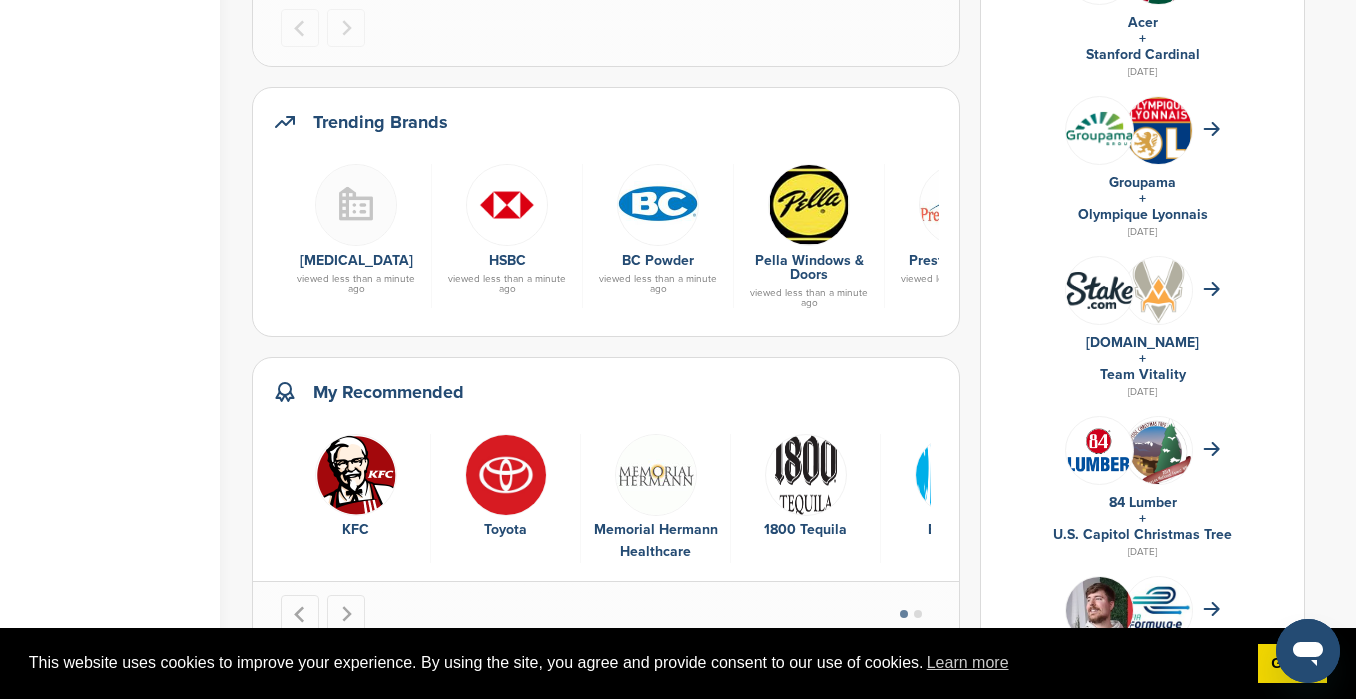 click at bounding box center [507, 205] 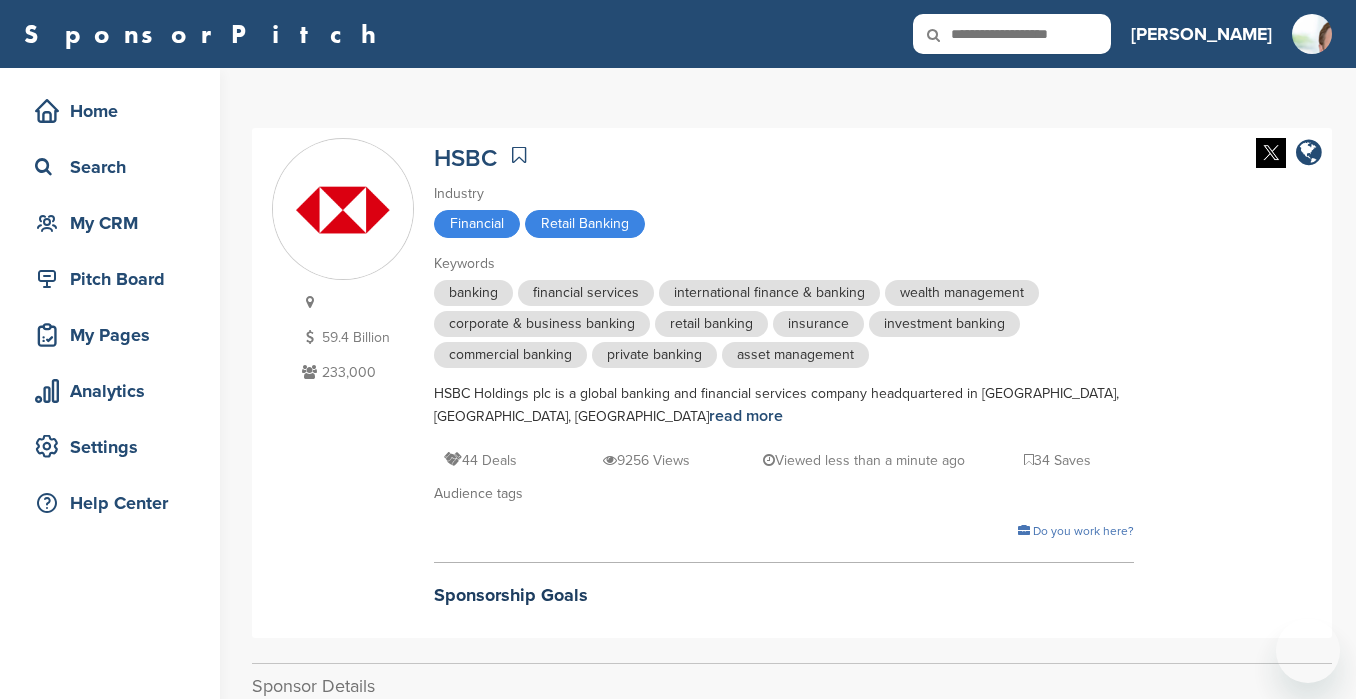 scroll, scrollTop: 0, scrollLeft: 0, axis: both 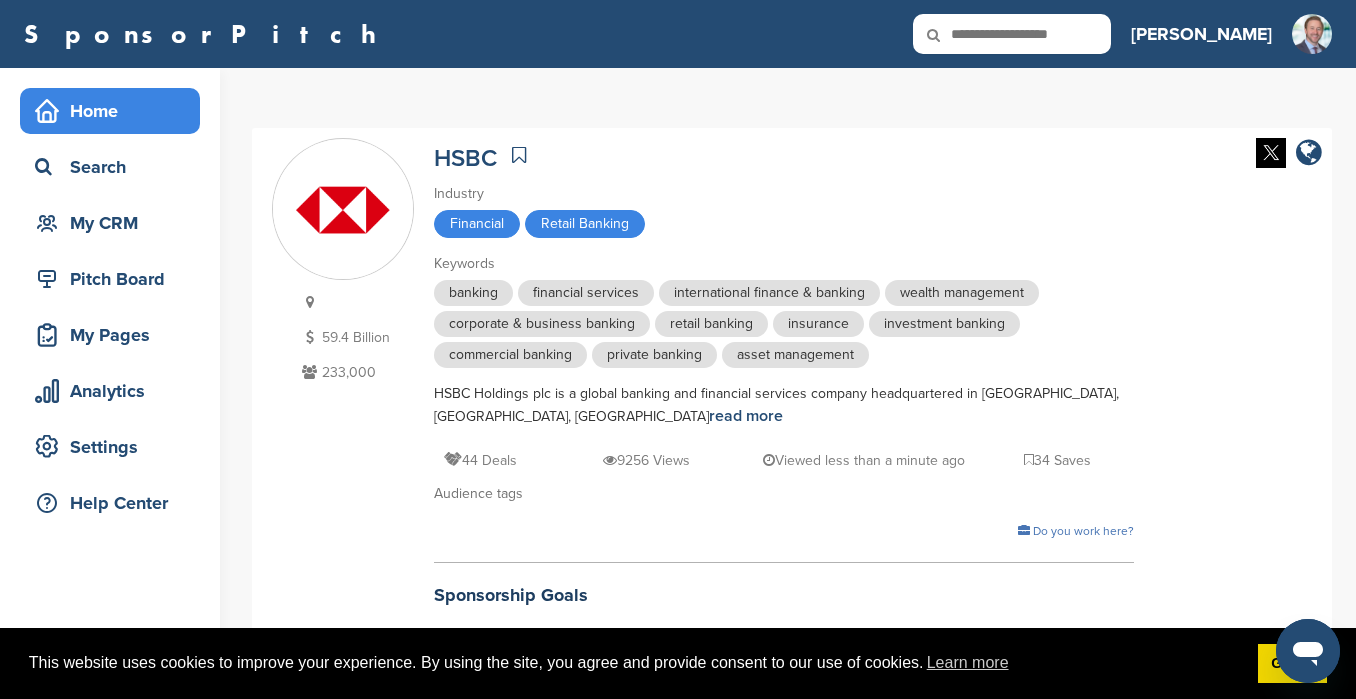 click on "Home" at bounding box center (115, 111) 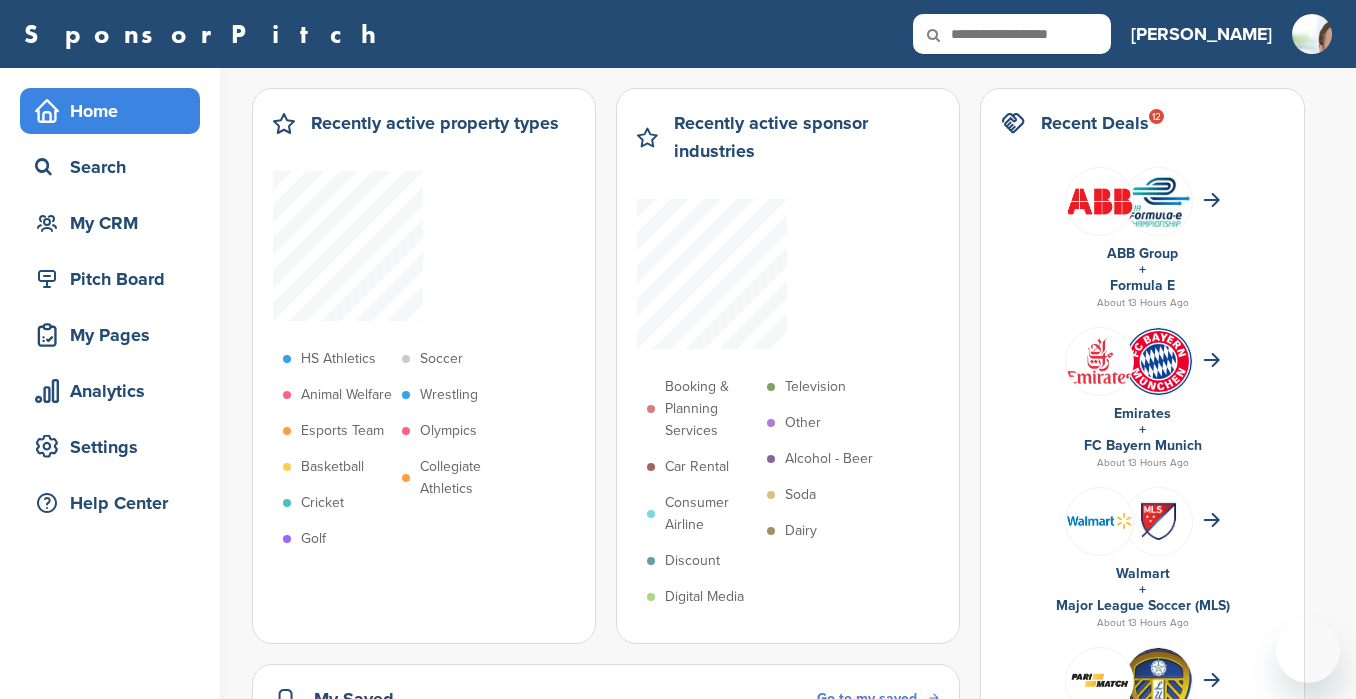 scroll, scrollTop: 0, scrollLeft: 0, axis: both 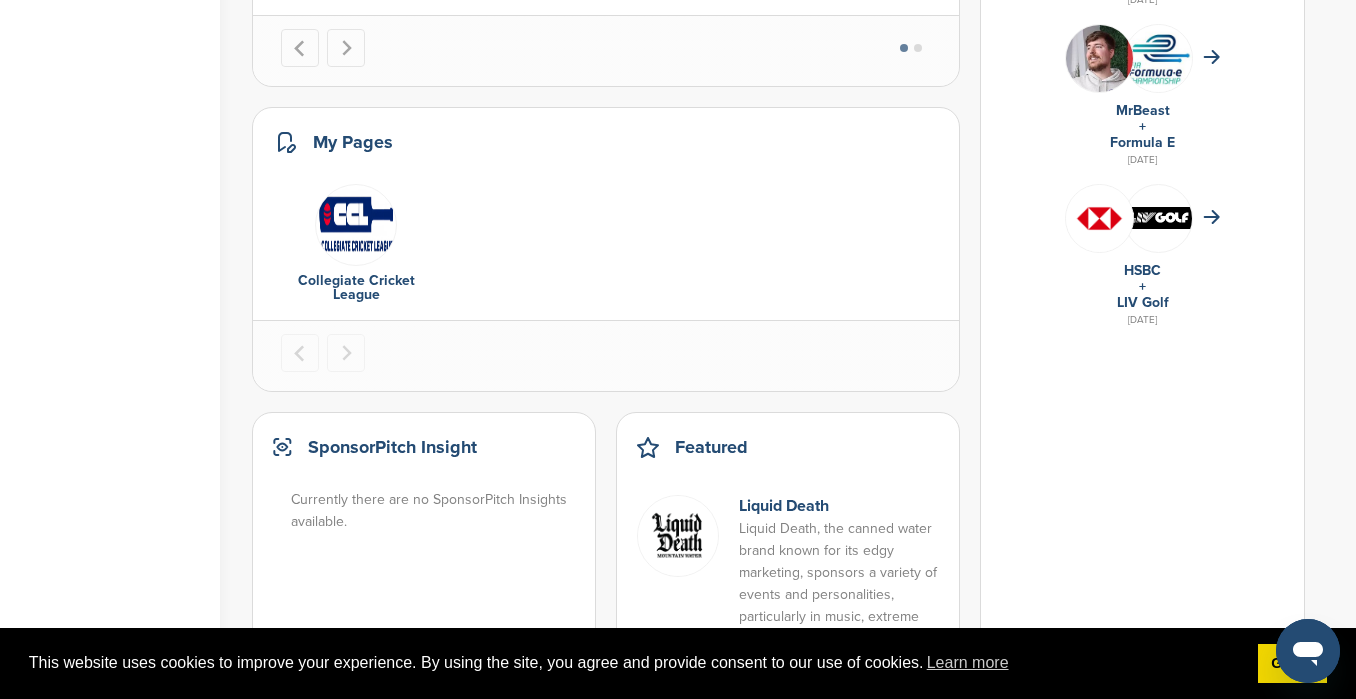 click on "LIV Golf" at bounding box center (1143, 302) 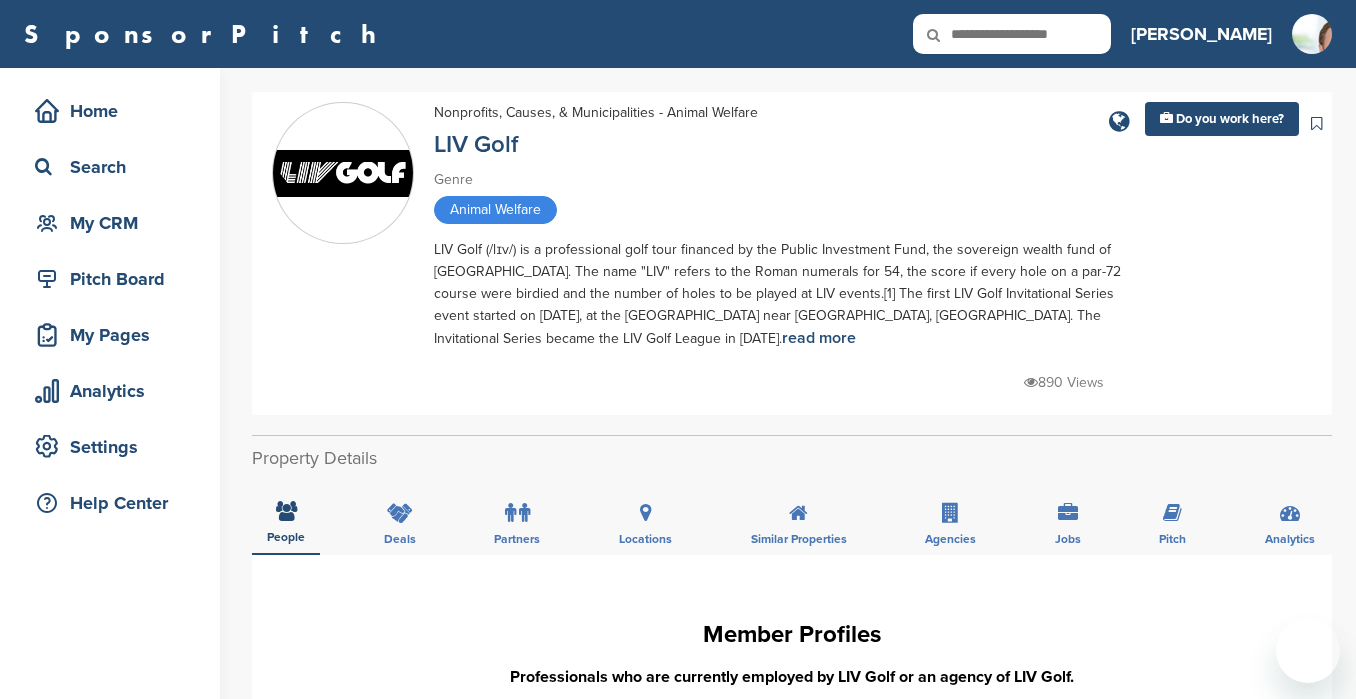 scroll, scrollTop: 0, scrollLeft: 0, axis: both 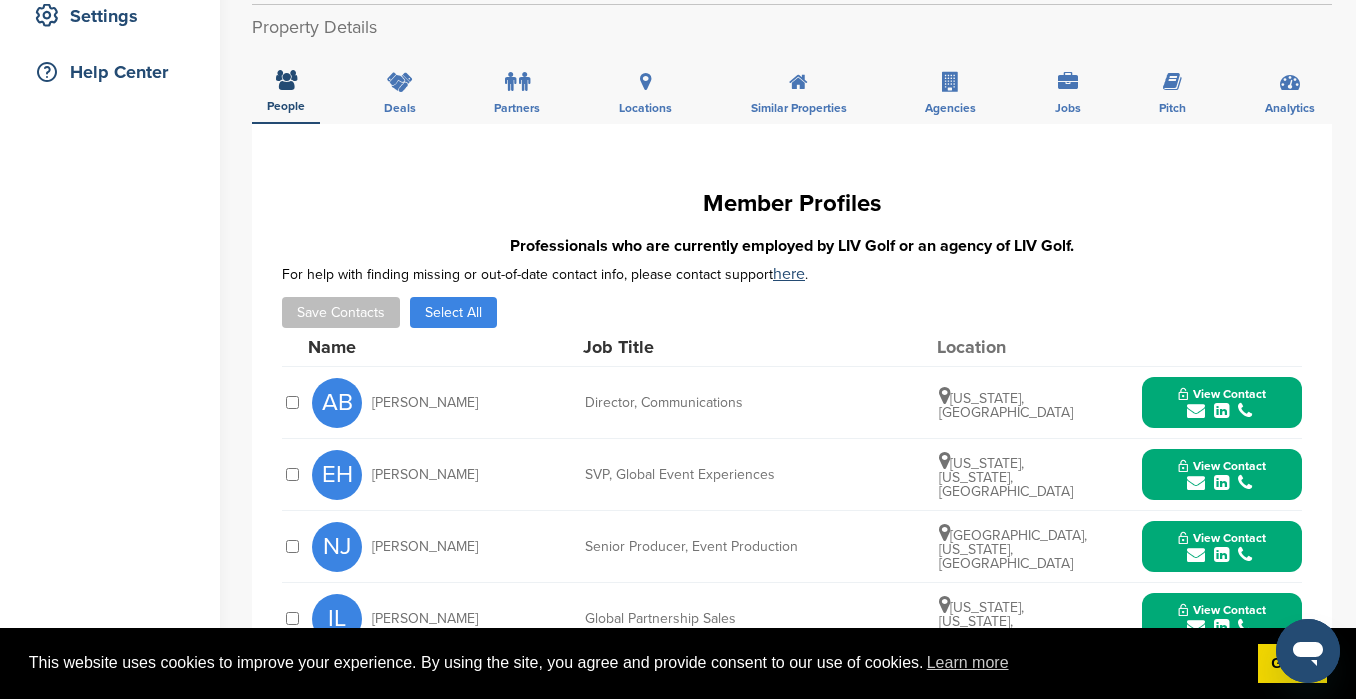 click on "View Contact" at bounding box center [1222, 403] 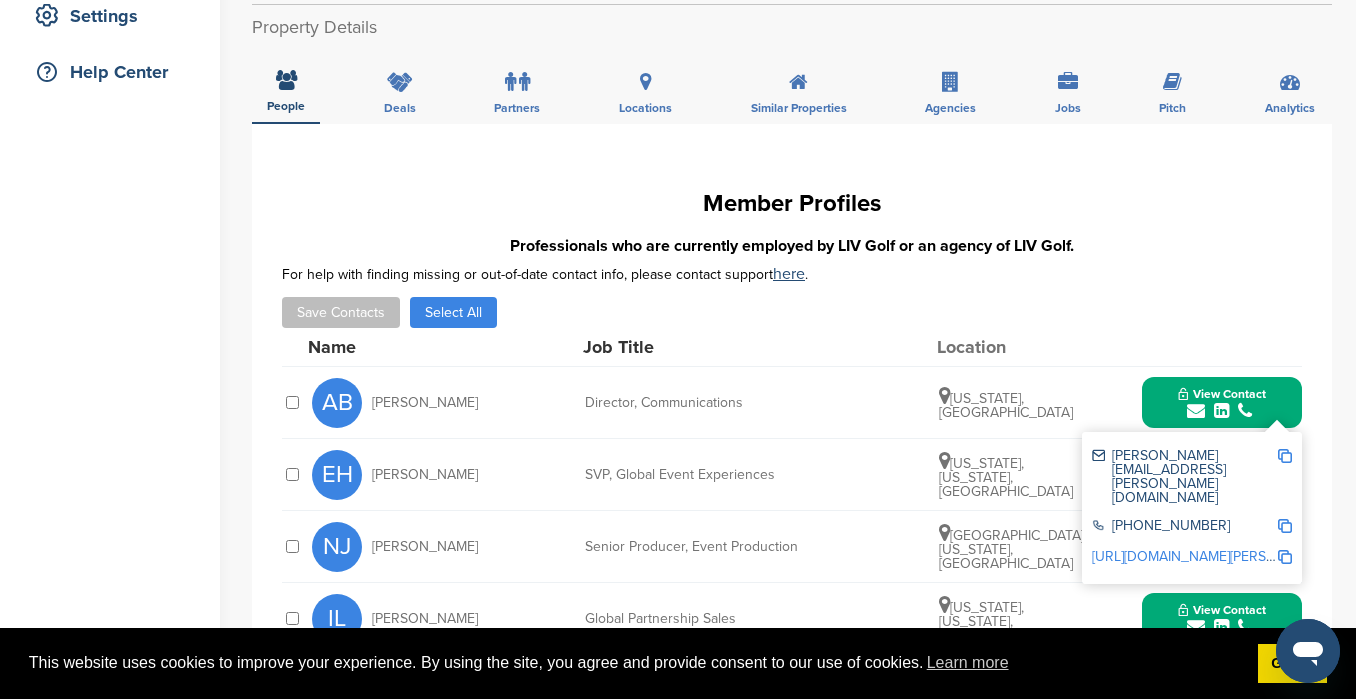 click on "EH
Emily Hamel
SVP, Global Event Experiences
New York, New York, United States
View Contact
emily.hamel@livgolf.com
+44 56 1935 3782
http://www.linkedin.com/in/emily-hamel-9a433a25" at bounding box center (807, 474) 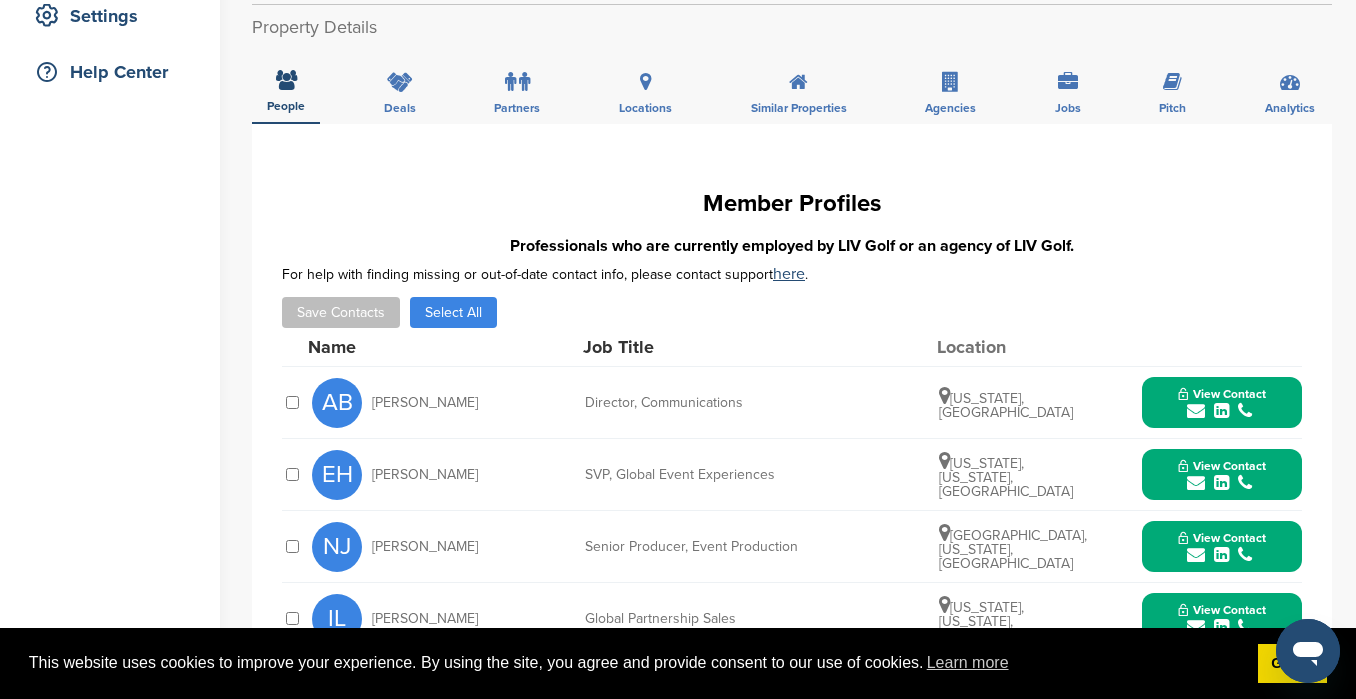 click on "View Contact" at bounding box center (1222, 403) 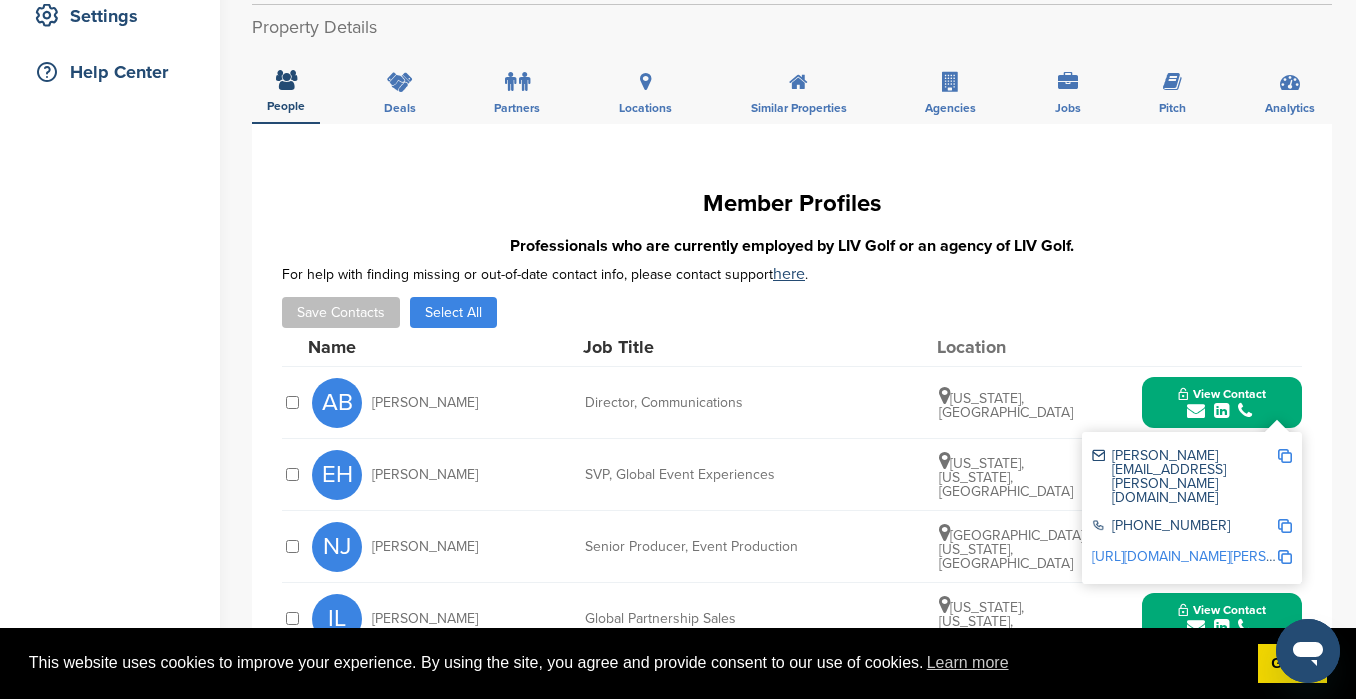 click on "View Contact" at bounding box center [1222, 403] 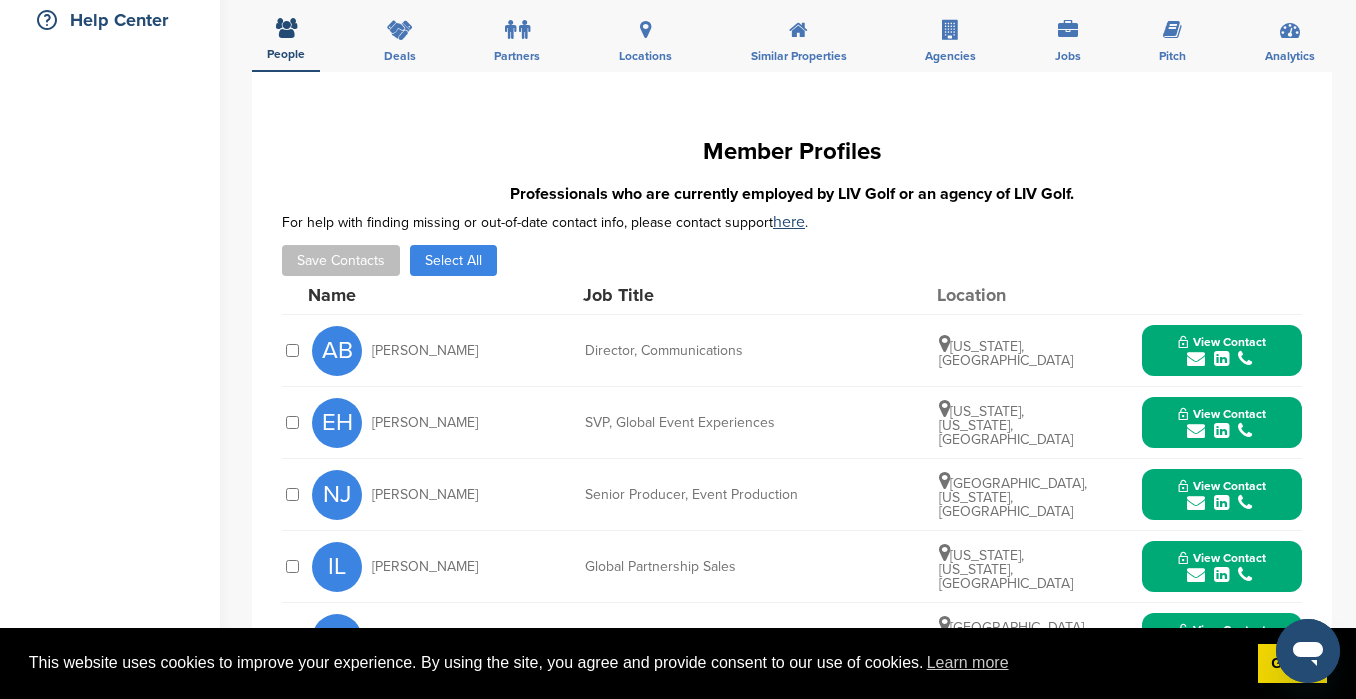 scroll, scrollTop: 0, scrollLeft: 0, axis: both 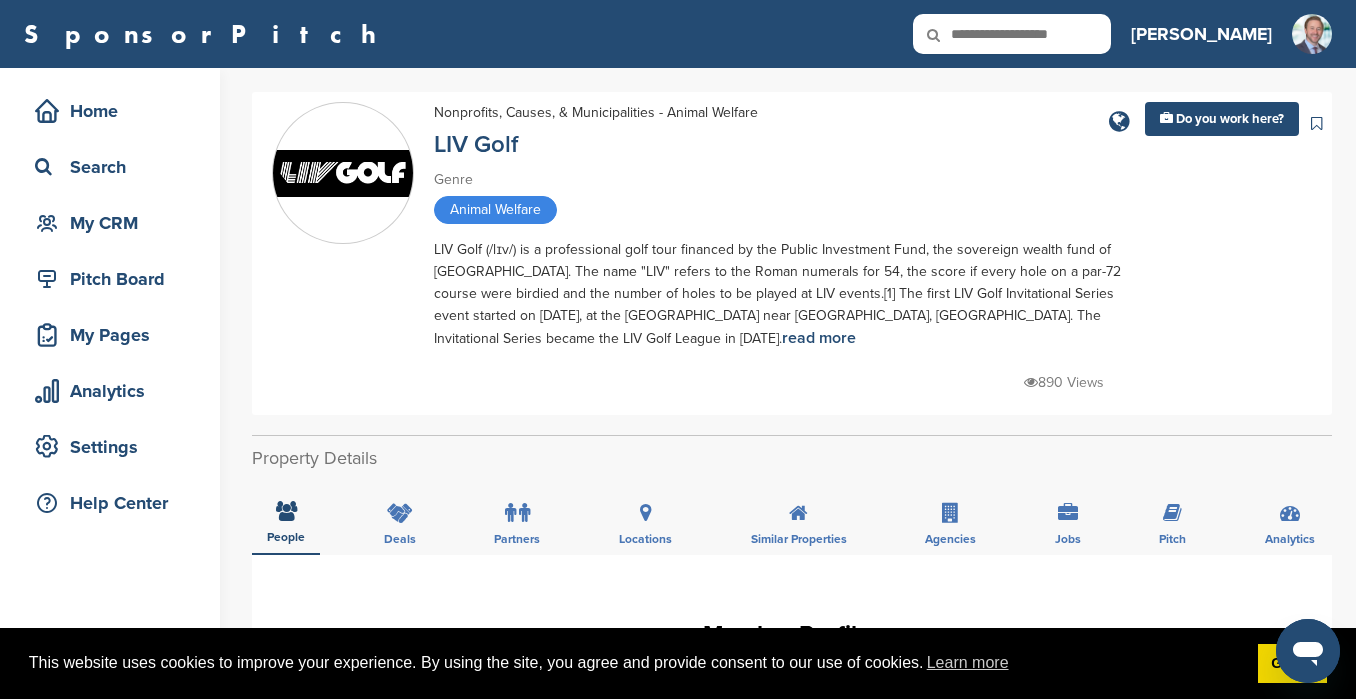 click at bounding box center (1012, 34) 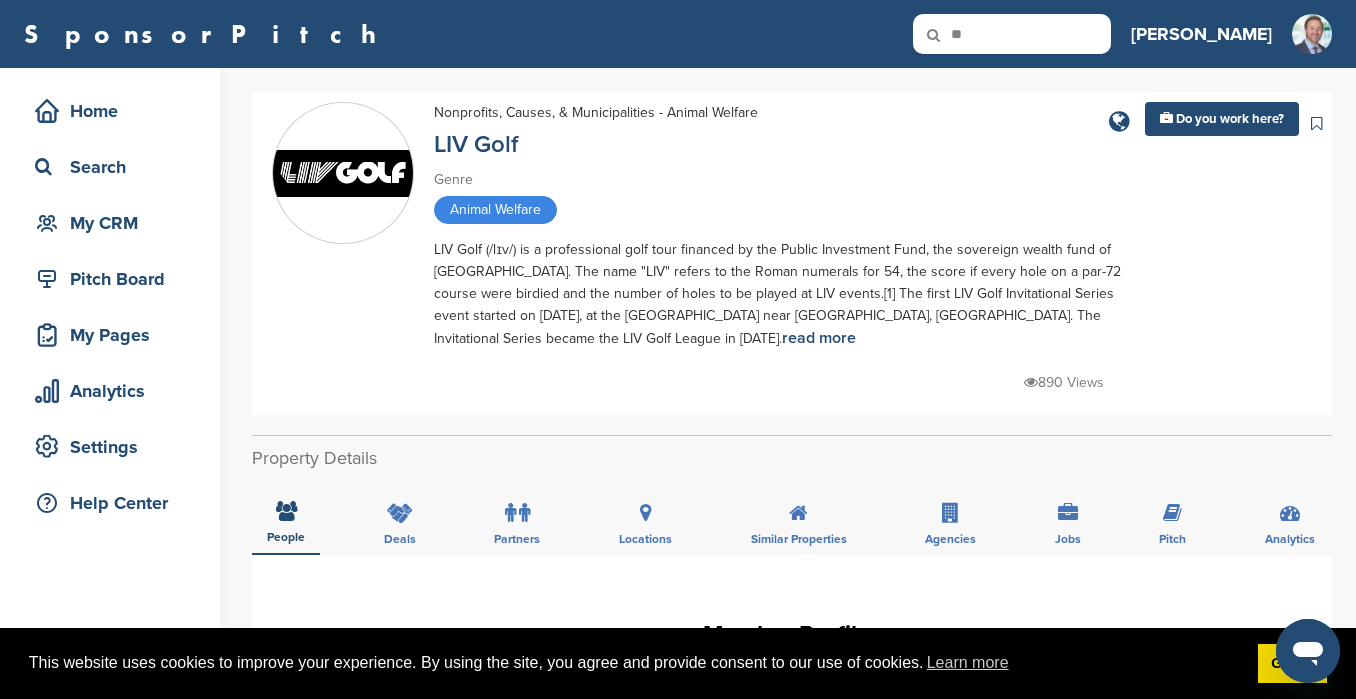 type on "**" 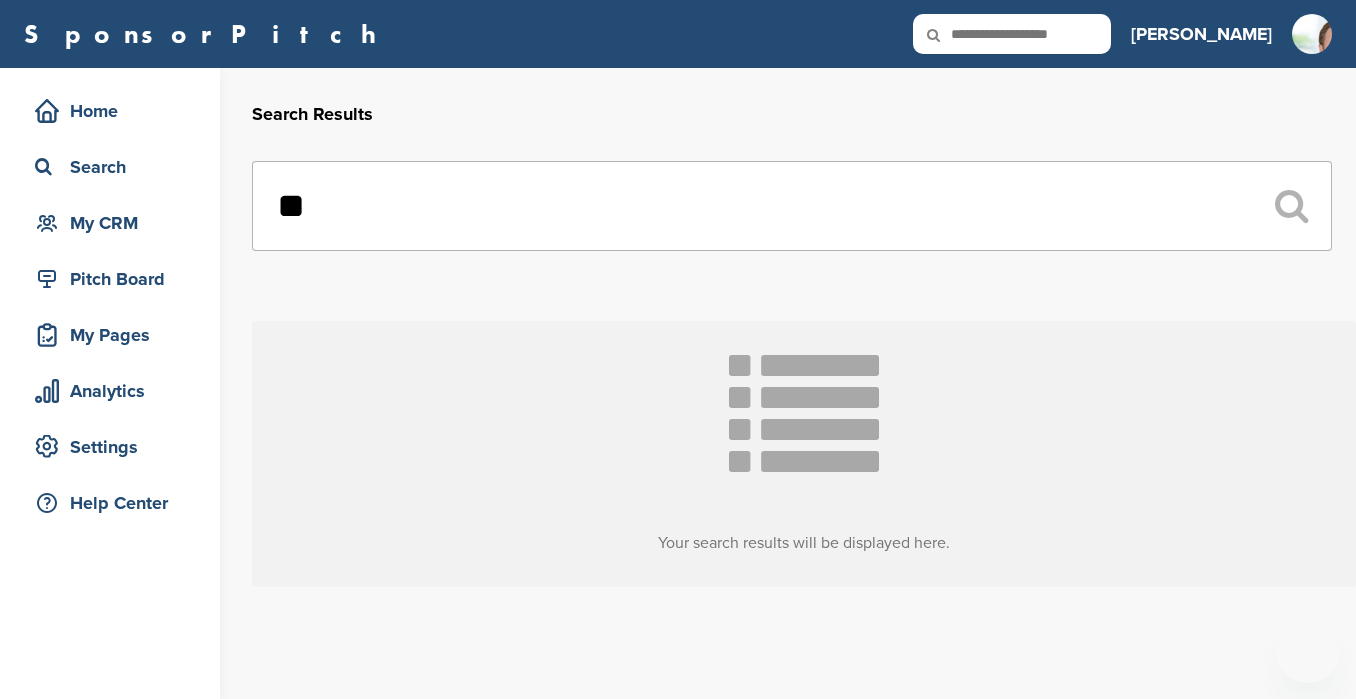 scroll, scrollTop: 0, scrollLeft: 0, axis: both 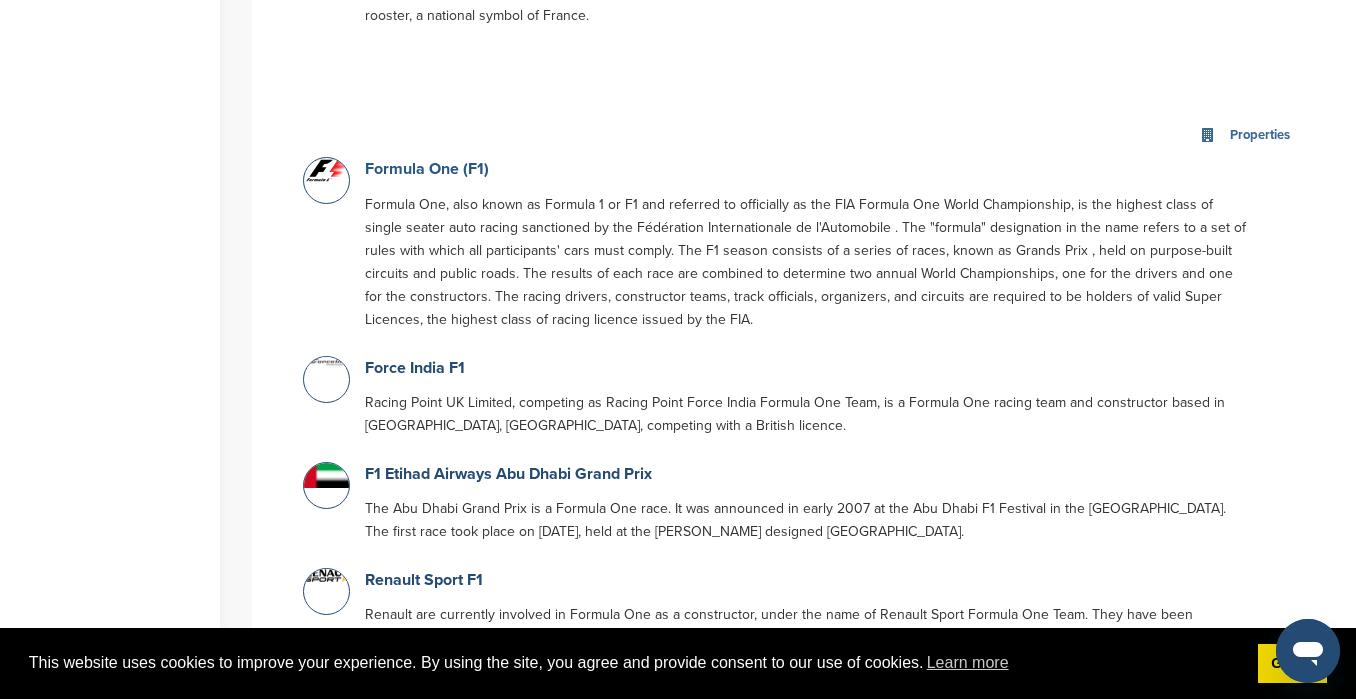 click on "Formula One (F1)" at bounding box center (427, 169) 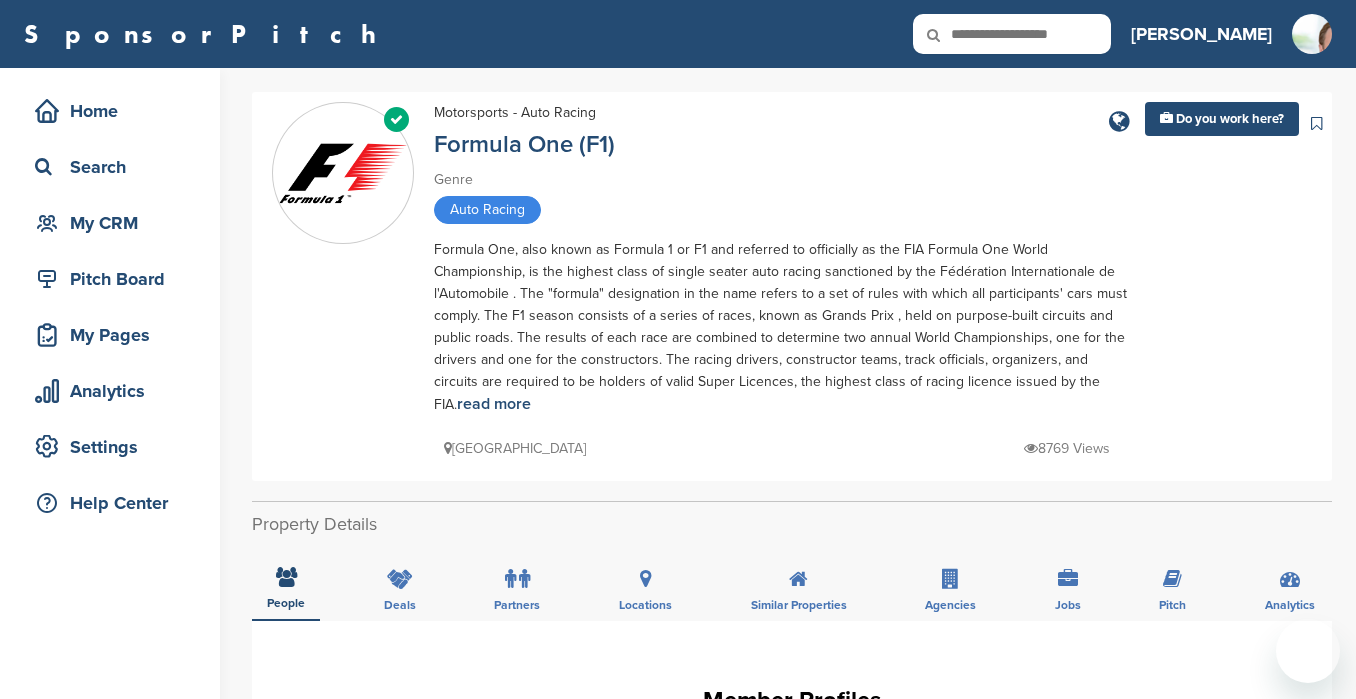 scroll, scrollTop: 0, scrollLeft: 0, axis: both 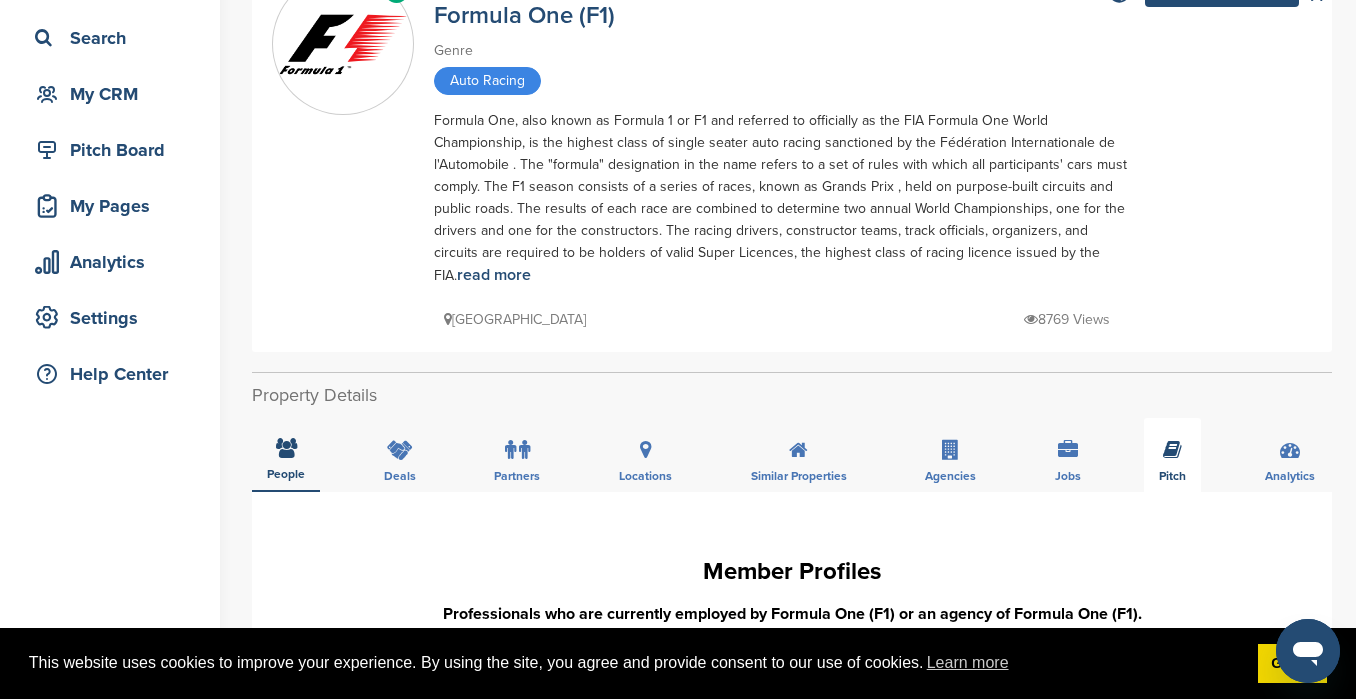 click at bounding box center [1172, 450] 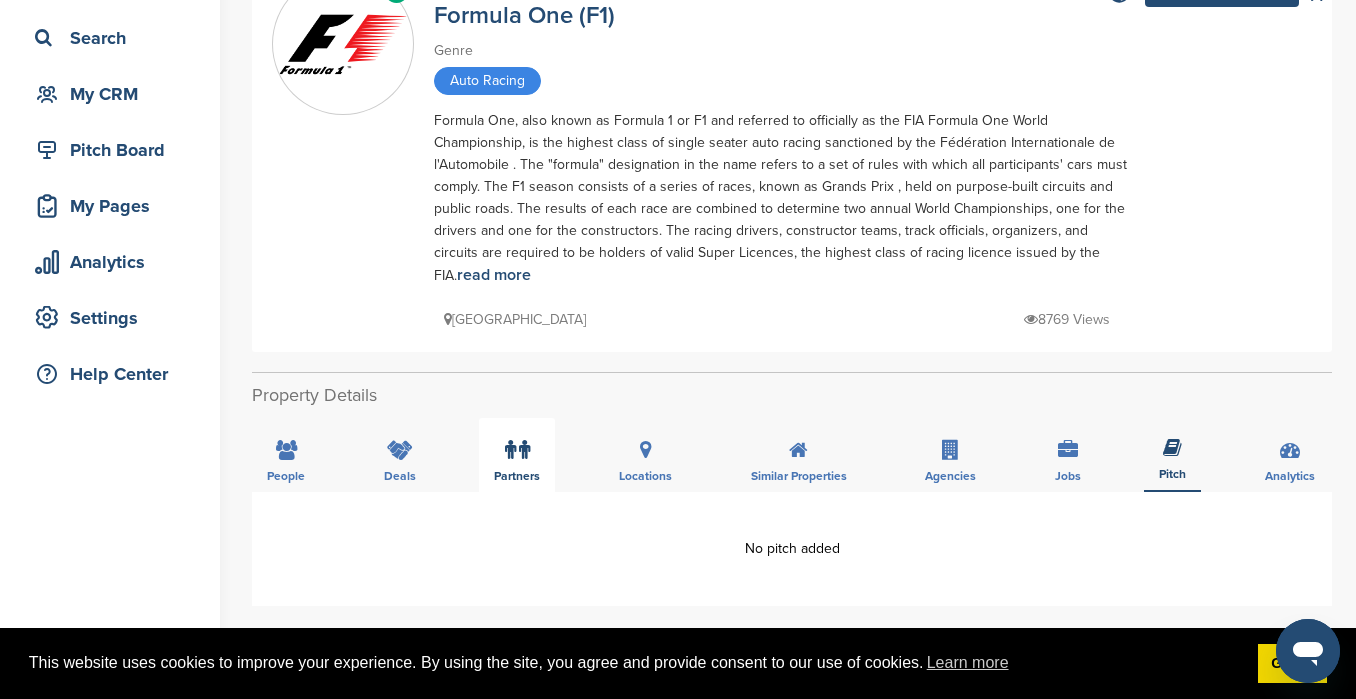 click at bounding box center (517, 450) 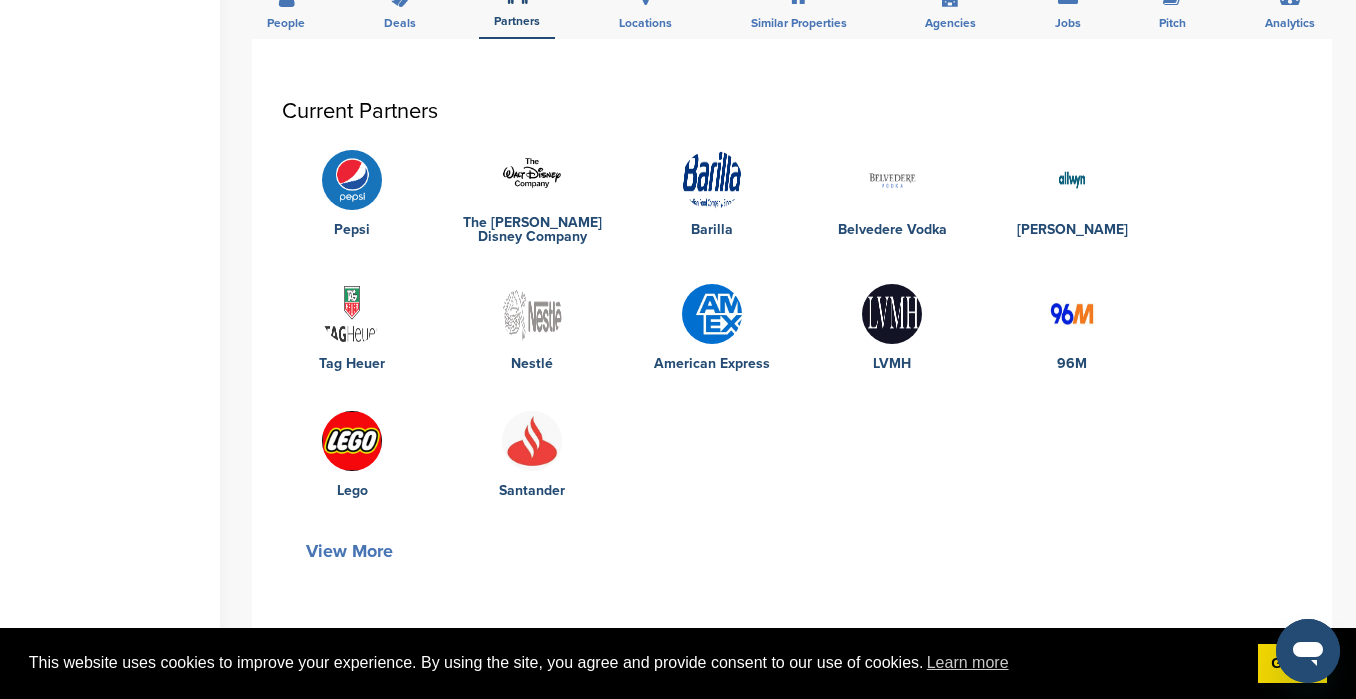 scroll, scrollTop: 563, scrollLeft: 0, axis: vertical 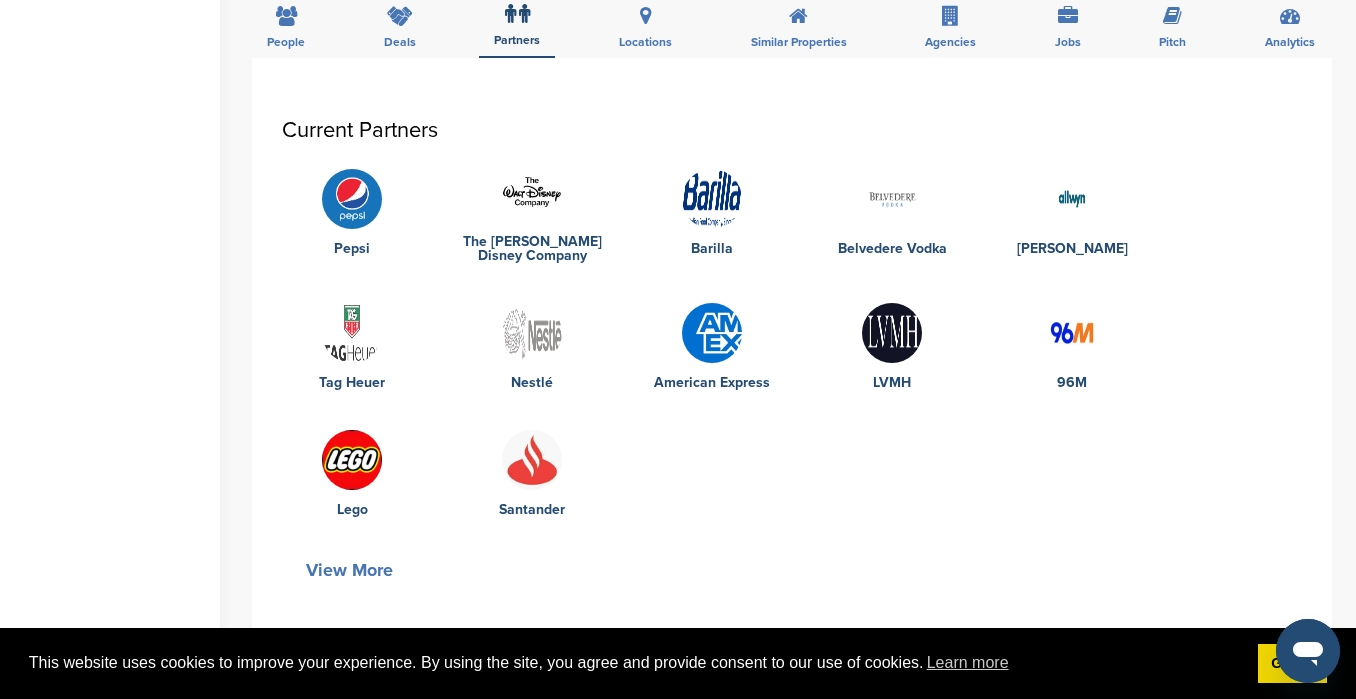 click at bounding box center [532, 333] 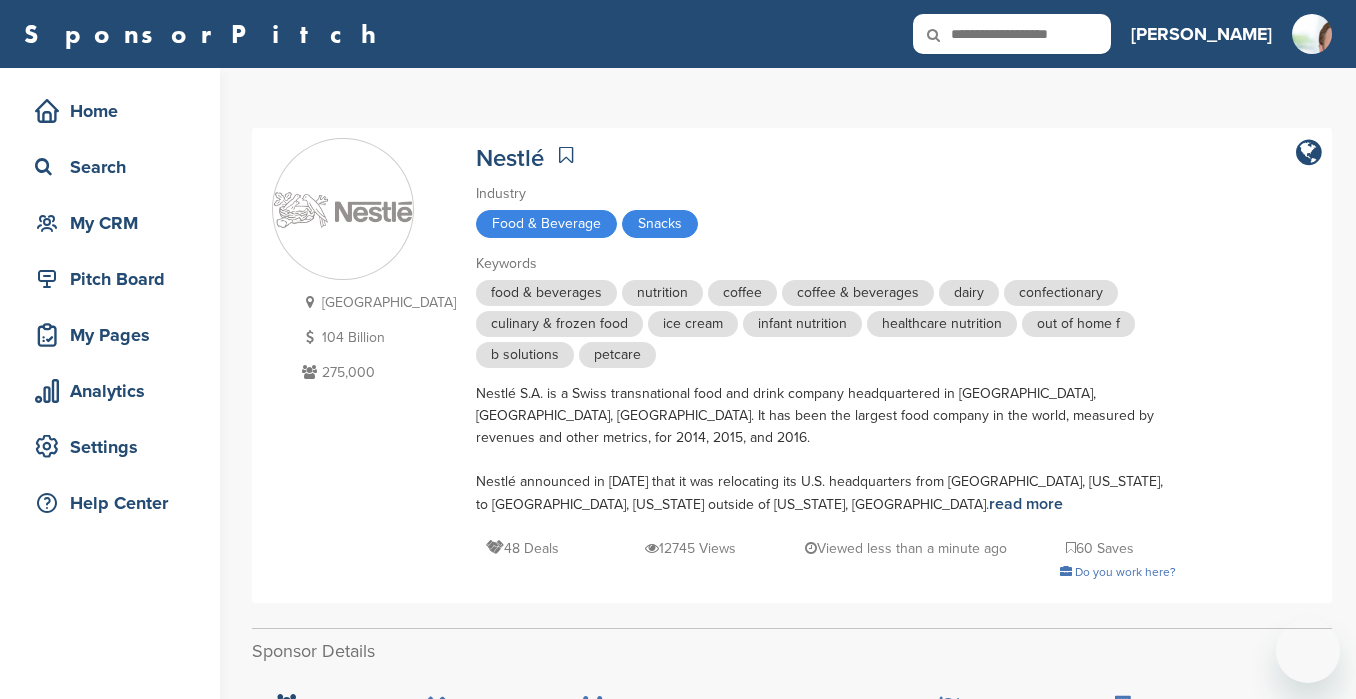 scroll, scrollTop: 0, scrollLeft: 0, axis: both 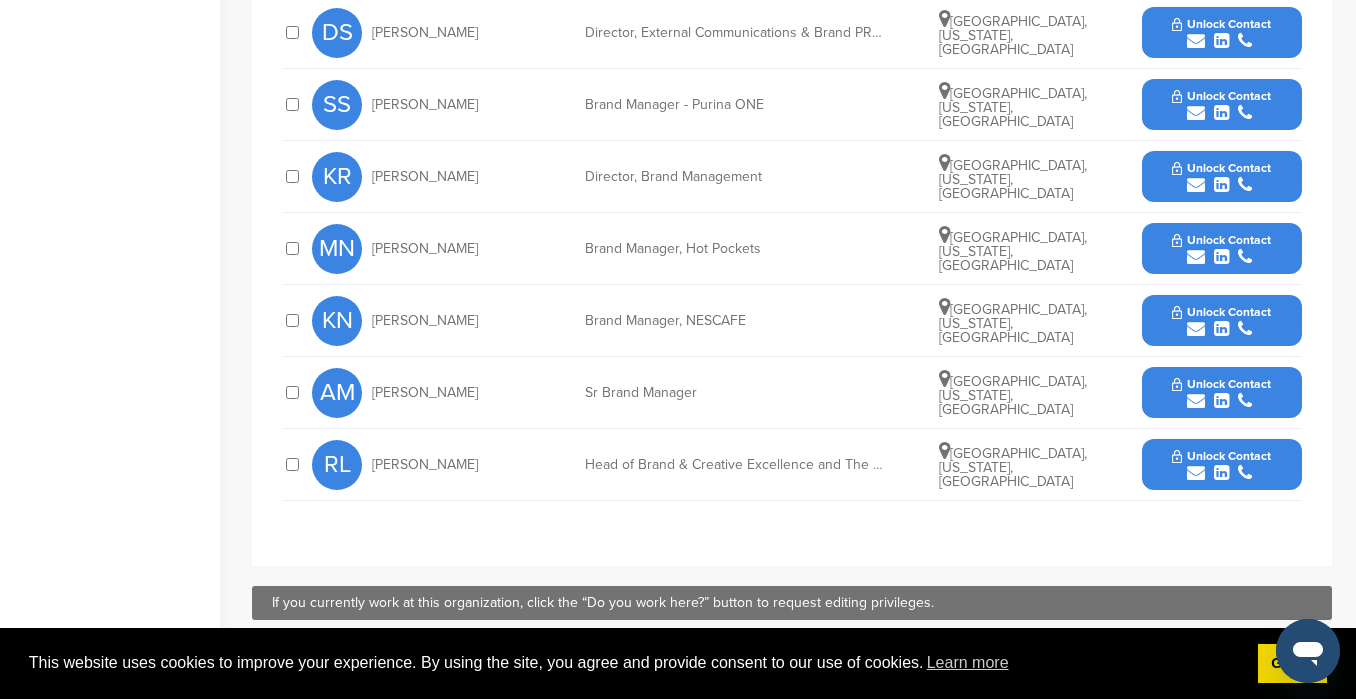 click on "Unlock Contact" at bounding box center [1221, 465] 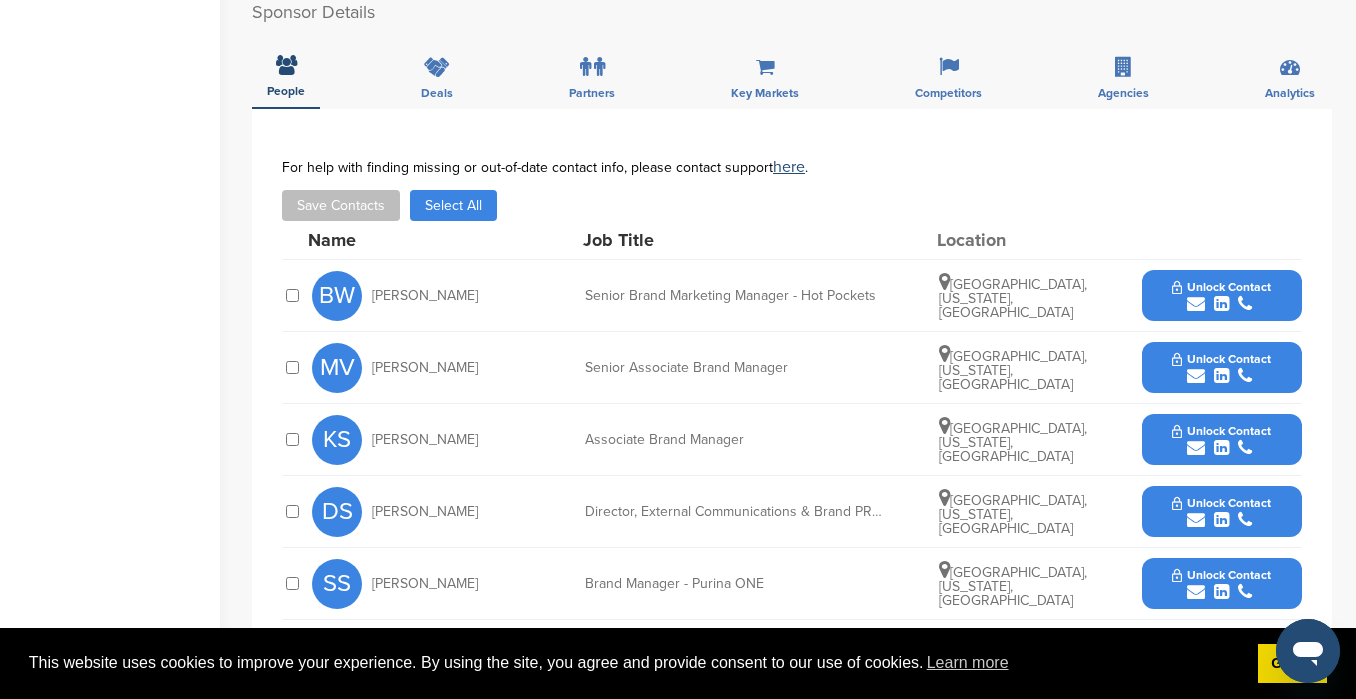 scroll, scrollTop: 640, scrollLeft: 0, axis: vertical 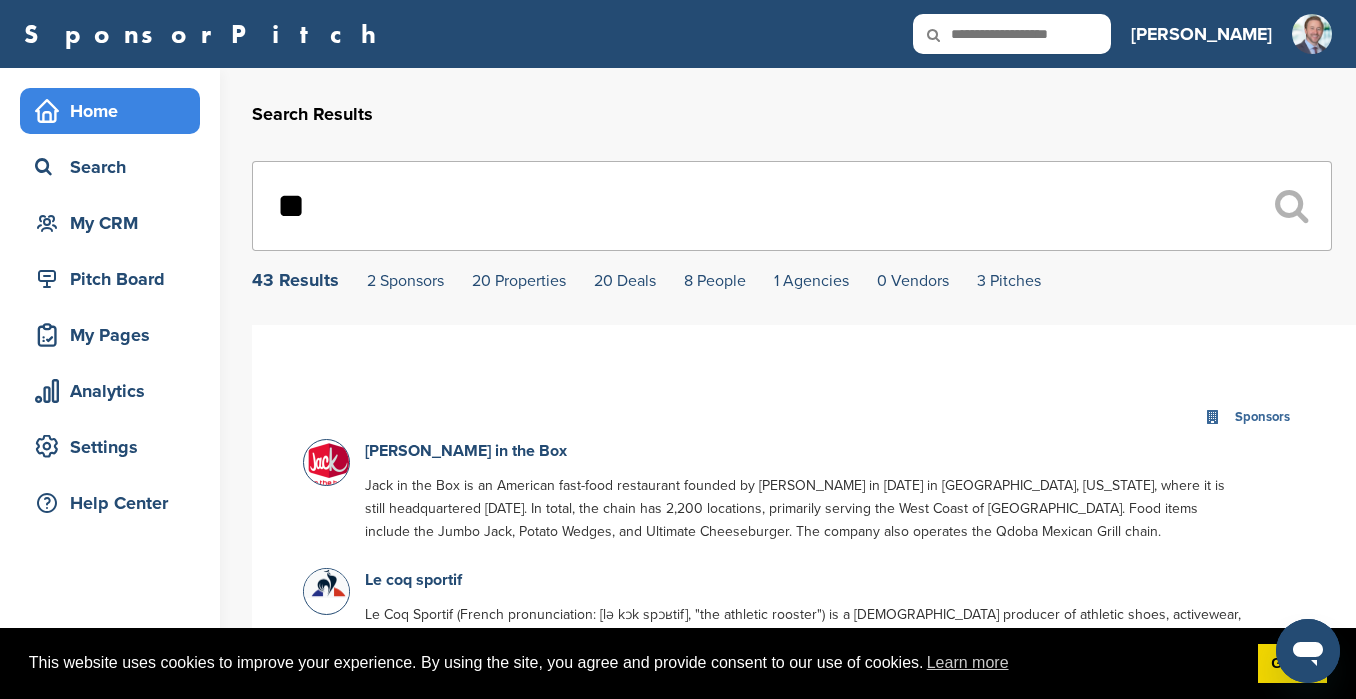 click on "Home" at bounding box center [115, 111] 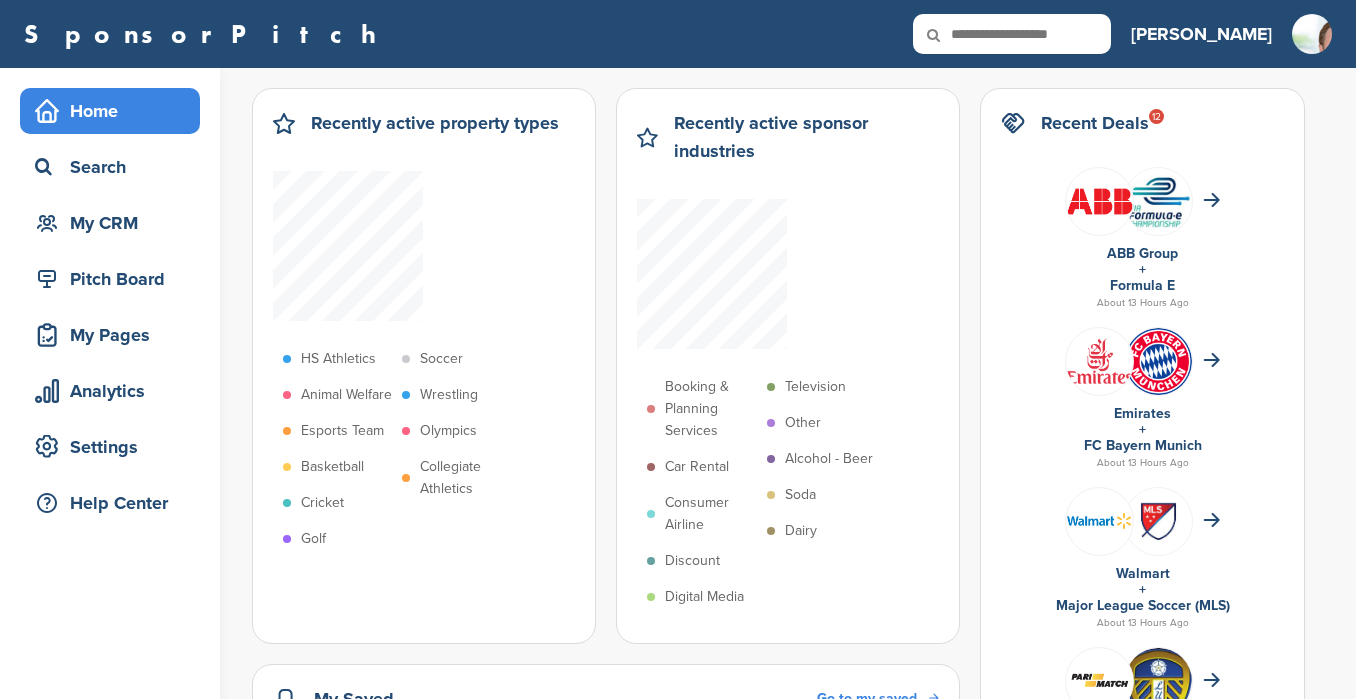 scroll, scrollTop: 0, scrollLeft: 0, axis: both 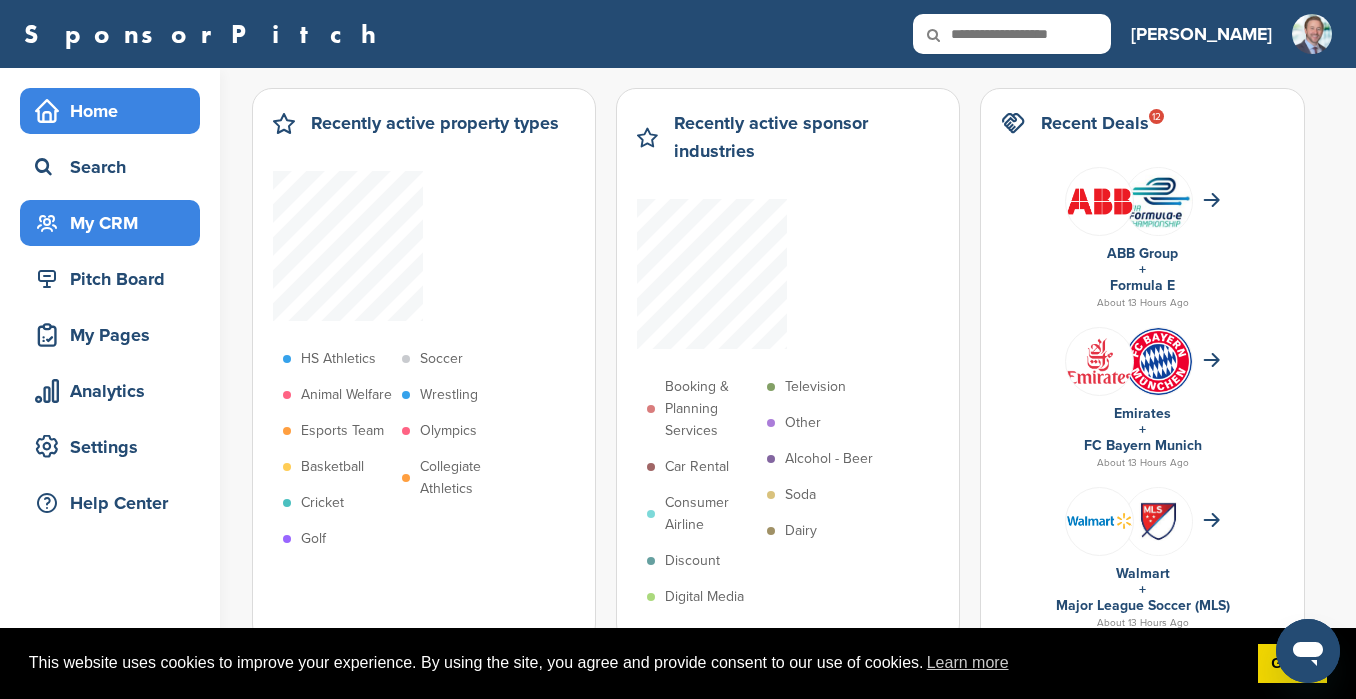 click on "My CRM" at bounding box center (115, 223) 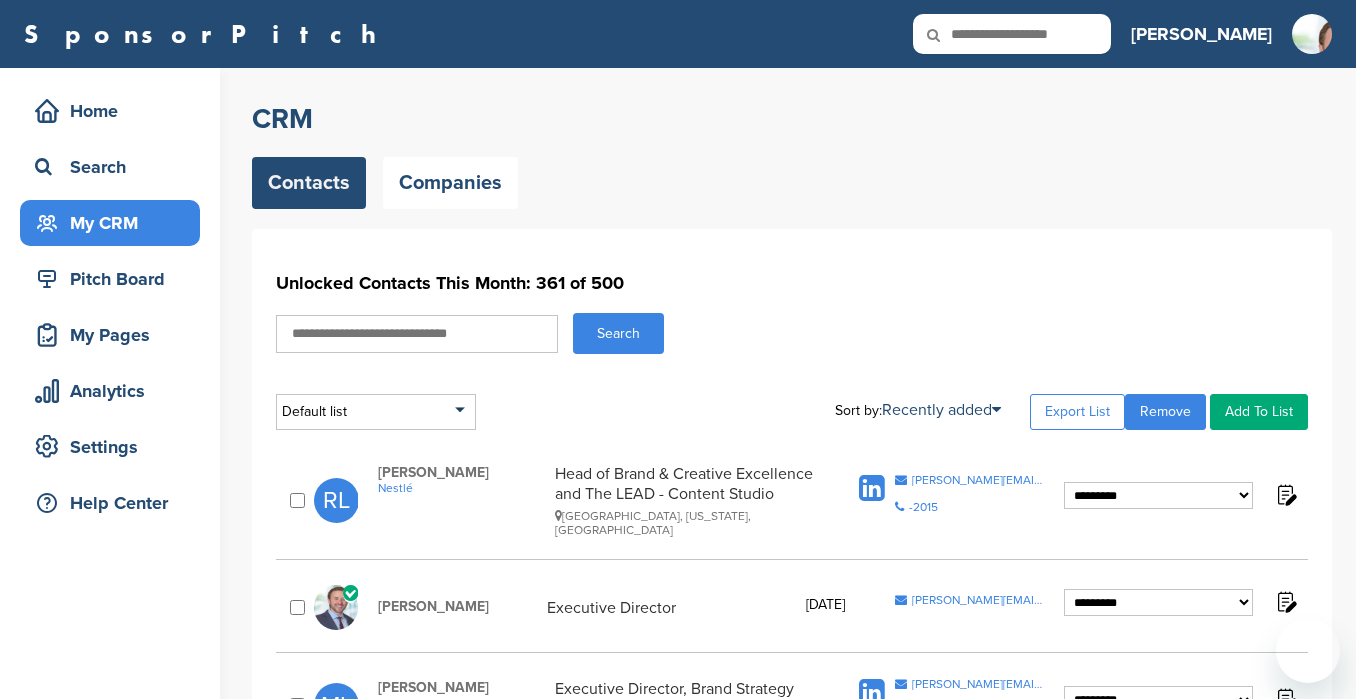 scroll, scrollTop: 0, scrollLeft: 0, axis: both 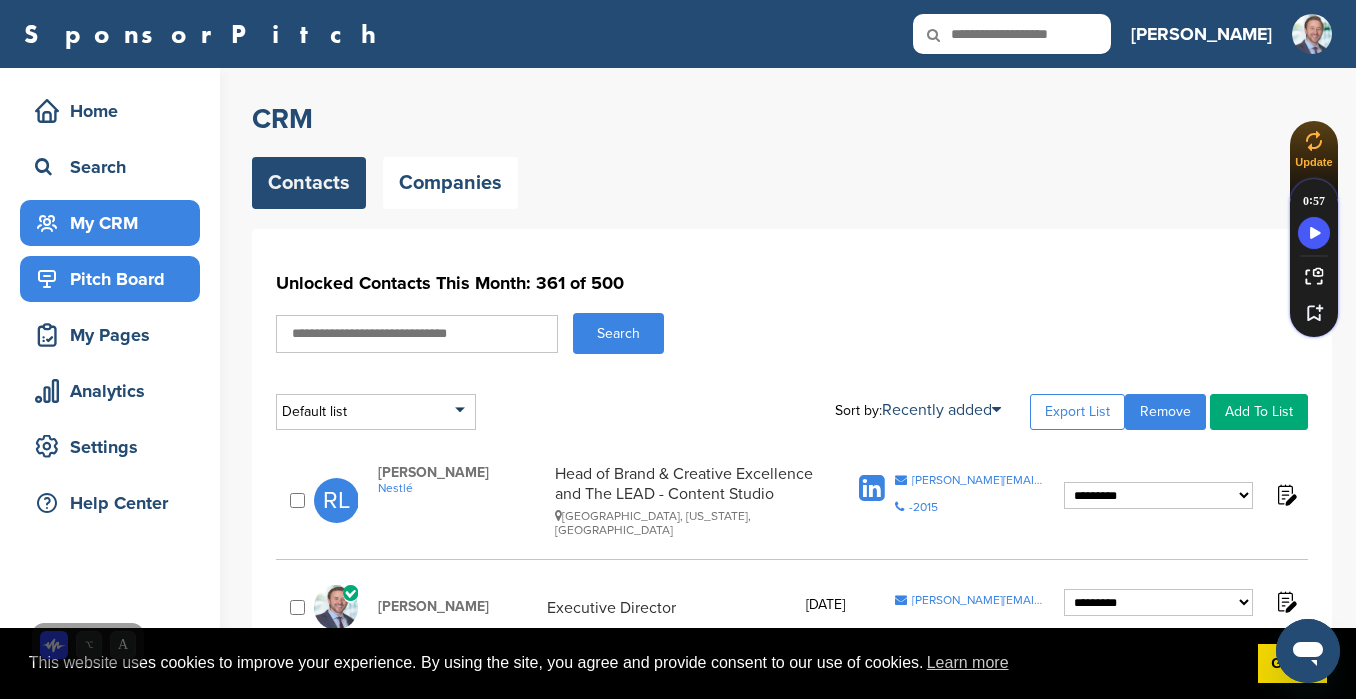 click on "Pitch Board" at bounding box center [115, 279] 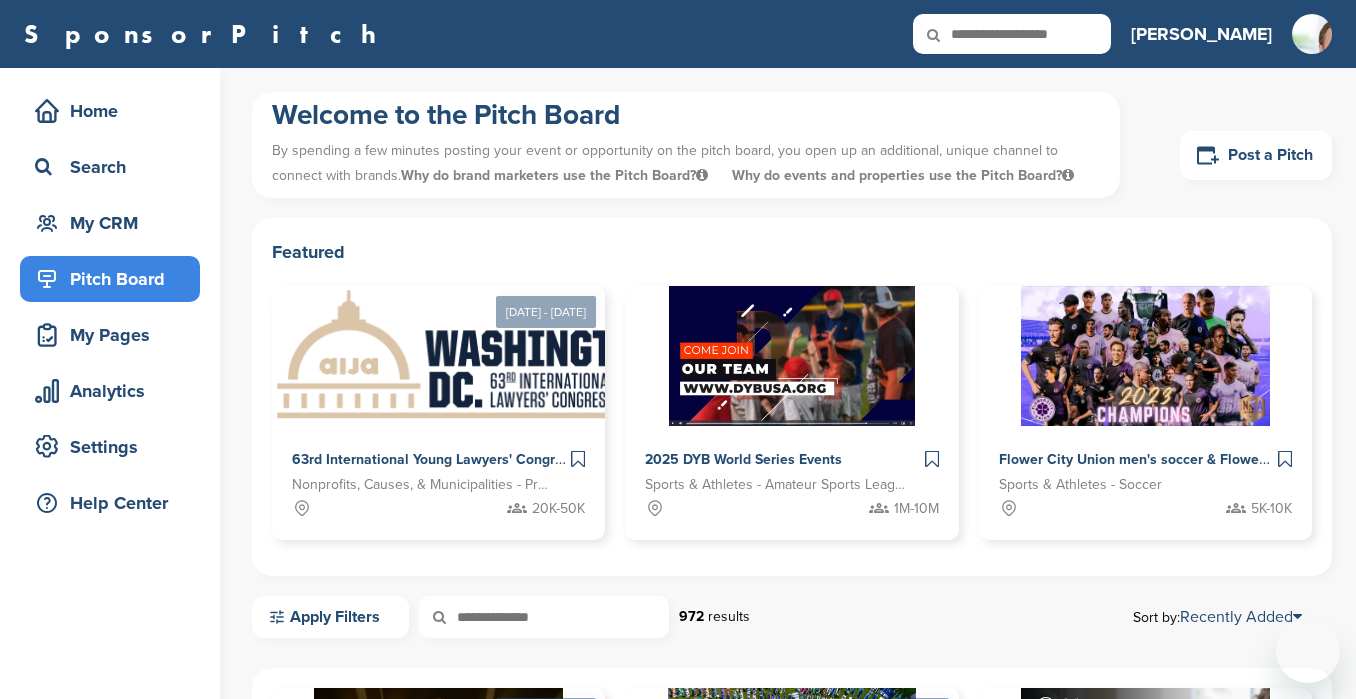 scroll, scrollTop: 0, scrollLeft: 0, axis: both 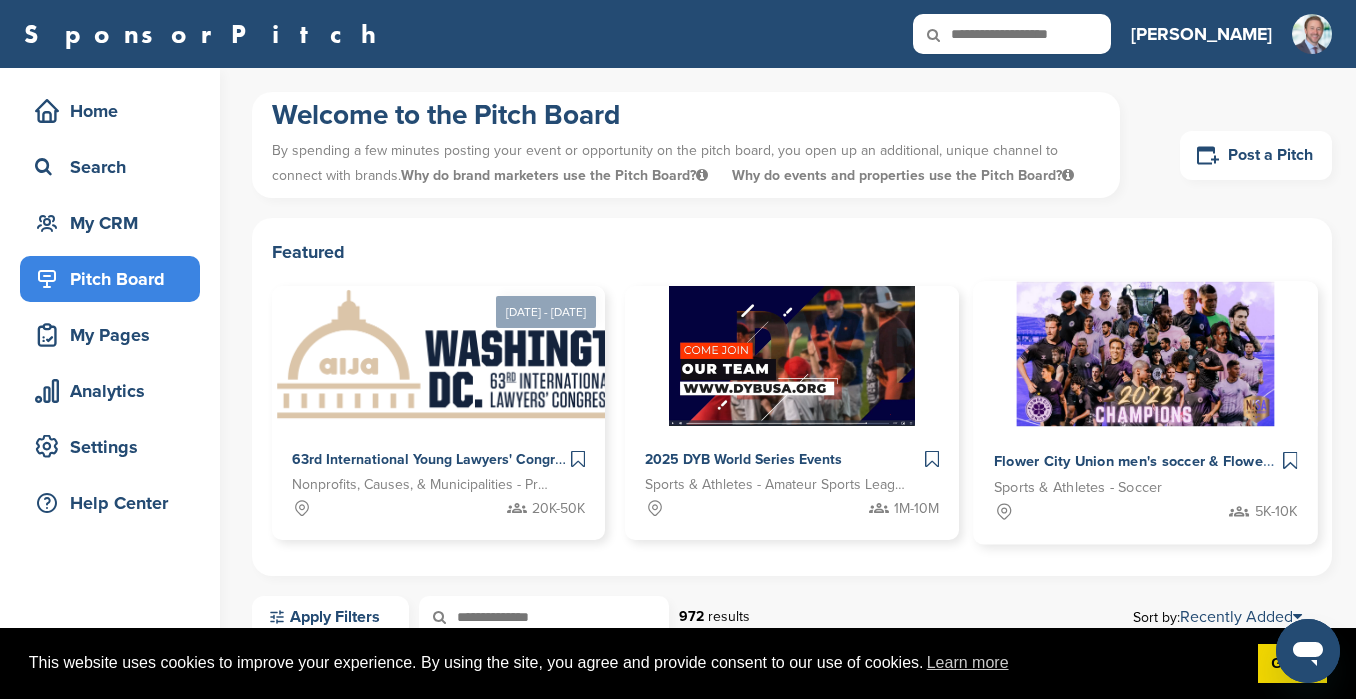 click on "Flower City Union men's soccer & Flower City 1872 women's soccer
Sports & Athletes - Soccer
5K-10K" at bounding box center (1145, 486) 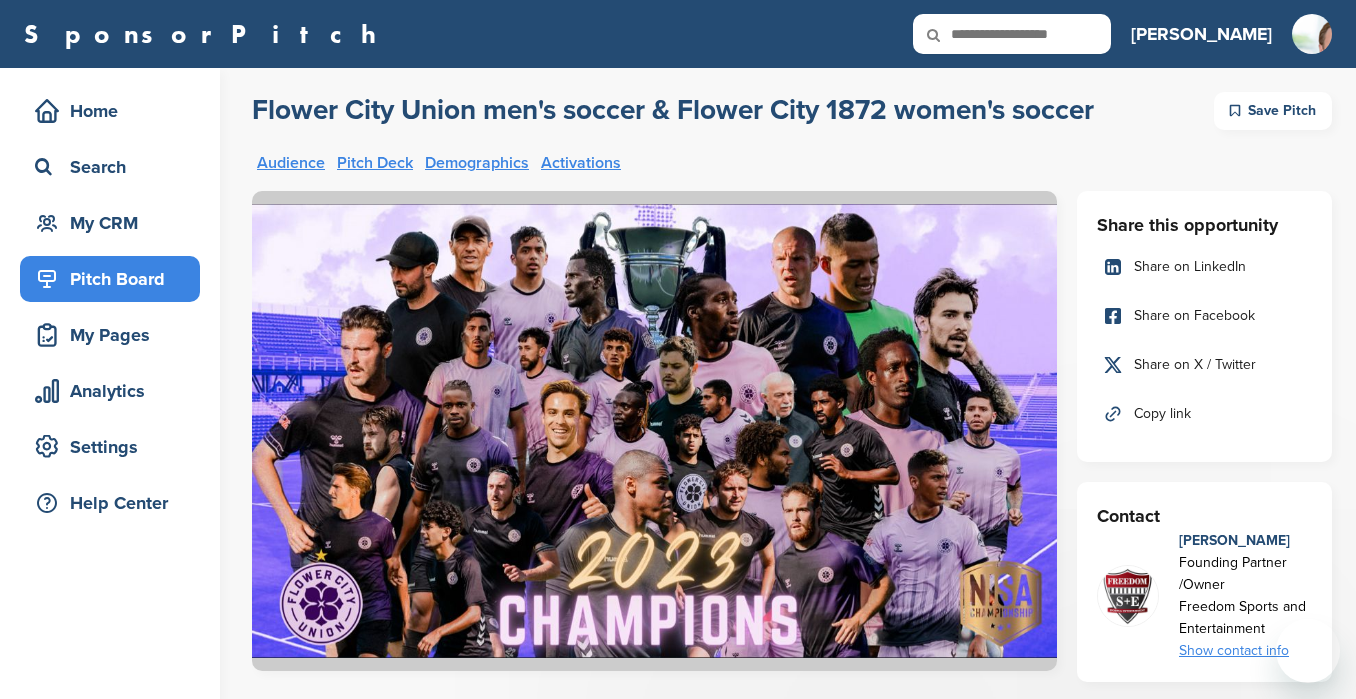 scroll, scrollTop: 0, scrollLeft: 0, axis: both 